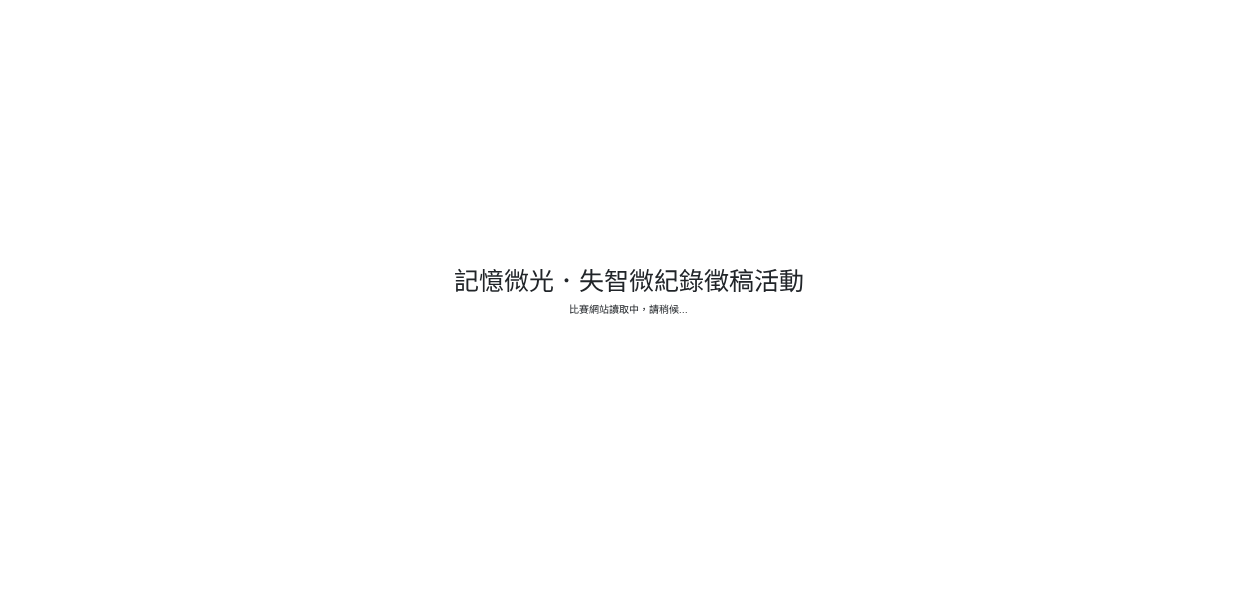 scroll, scrollTop: 0, scrollLeft: 0, axis: both 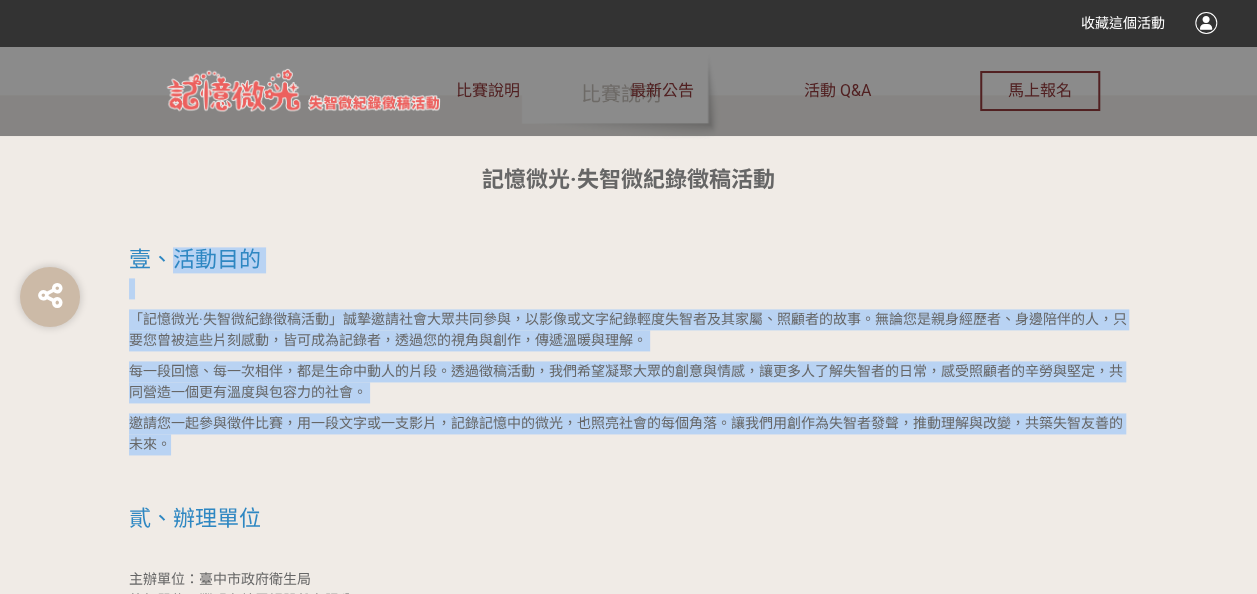 drag, startPoint x: 172, startPoint y: 254, endPoint x: 255, endPoint y: 440, distance: 203.67867 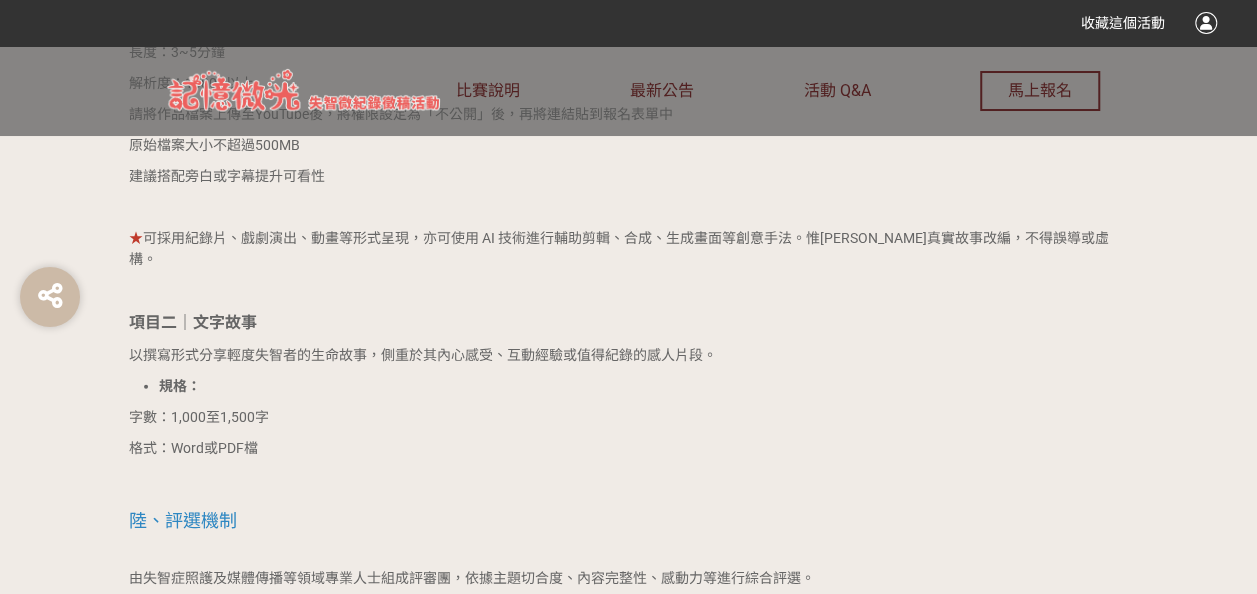 scroll, scrollTop: 2500, scrollLeft: 0, axis: vertical 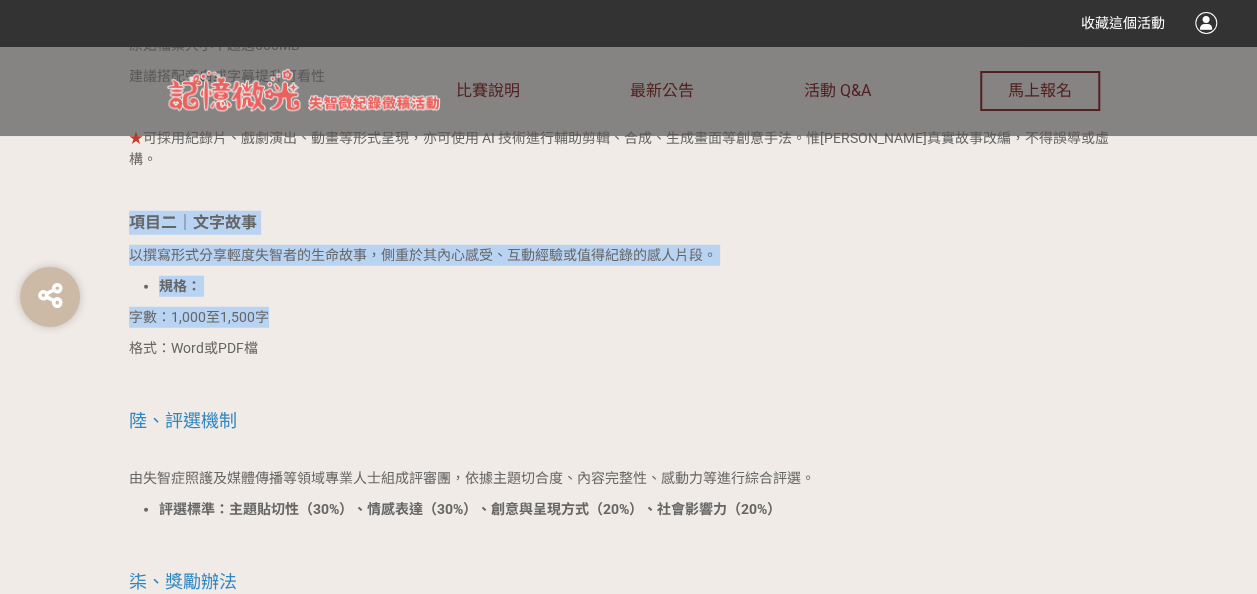 drag, startPoint x: 126, startPoint y: 198, endPoint x: 279, endPoint y: 300, distance: 183.88312 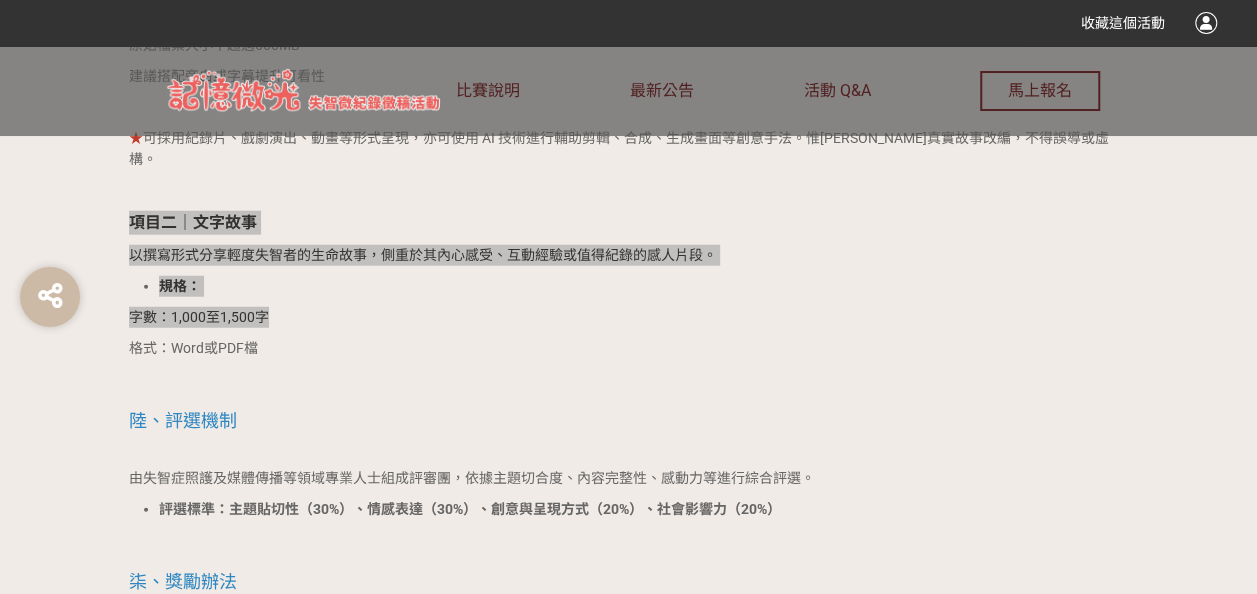 scroll, scrollTop: 2600, scrollLeft: 0, axis: vertical 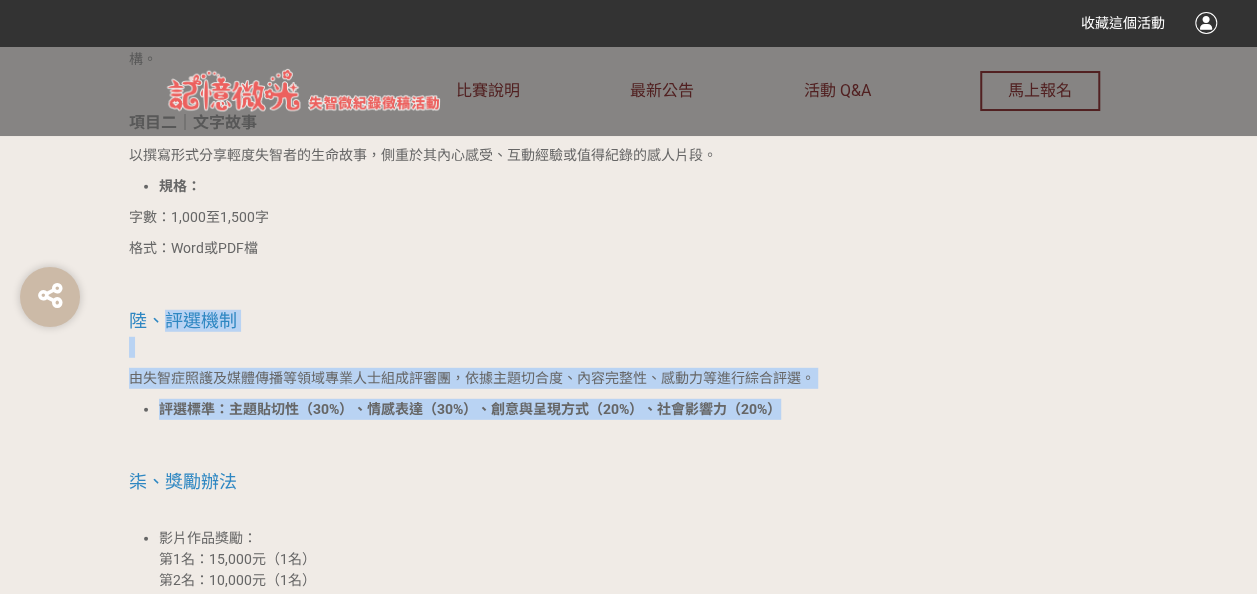 drag, startPoint x: 165, startPoint y: 294, endPoint x: 797, endPoint y: 390, distance: 639.2496 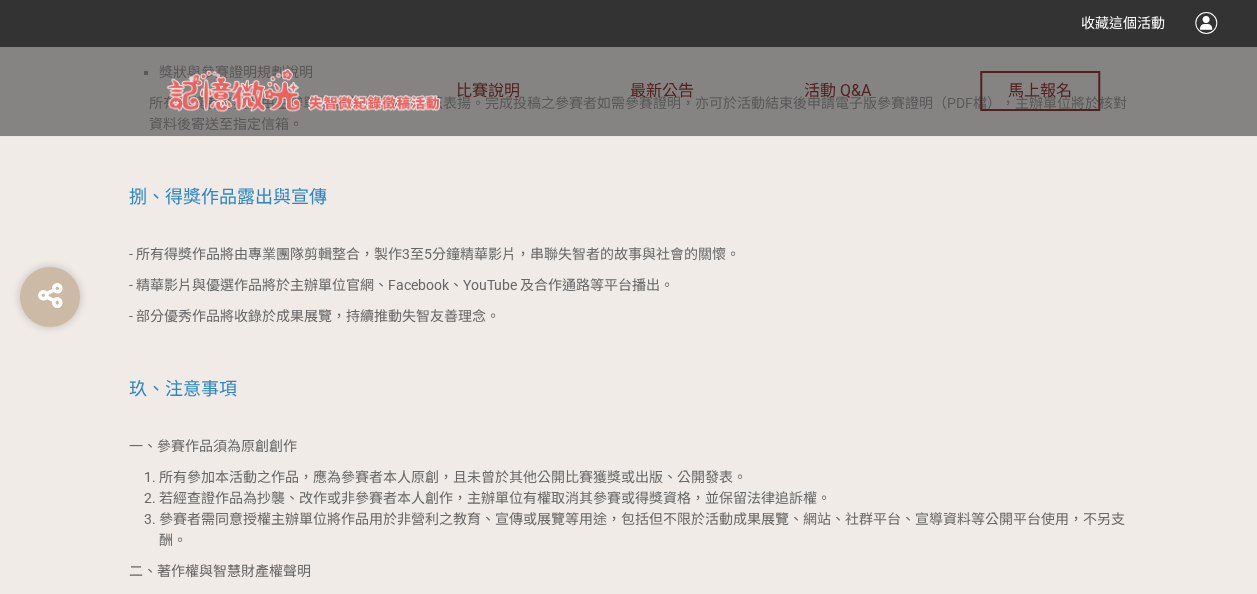 scroll, scrollTop: 3500, scrollLeft: 0, axis: vertical 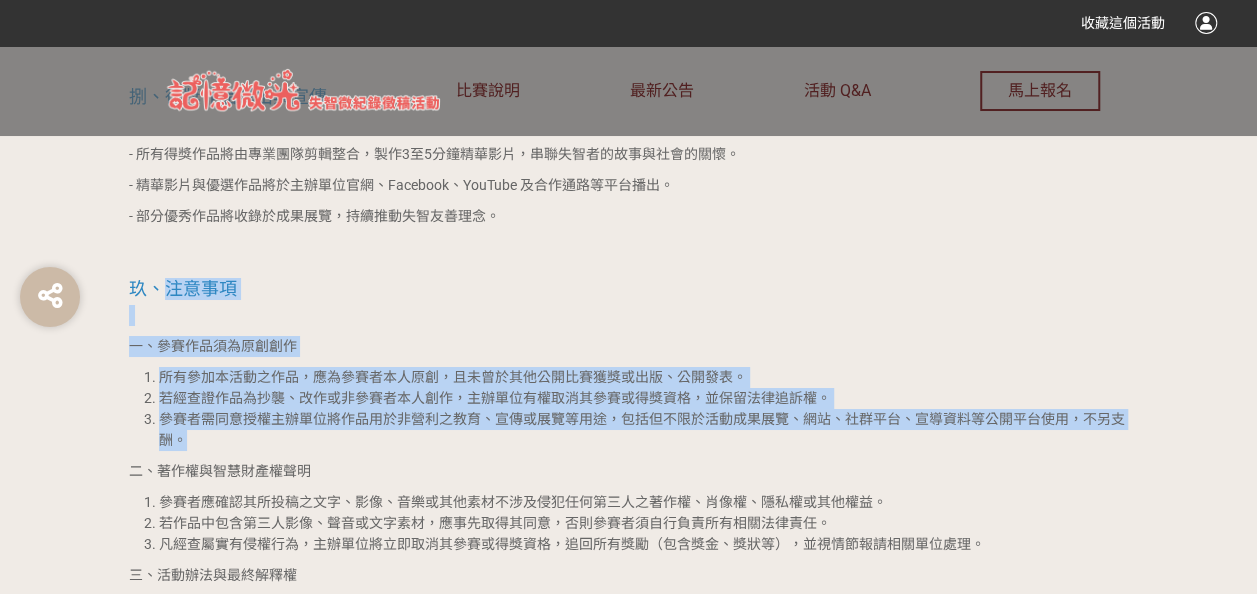drag, startPoint x: 168, startPoint y: 262, endPoint x: 257, endPoint y: 413, distance: 175.27692 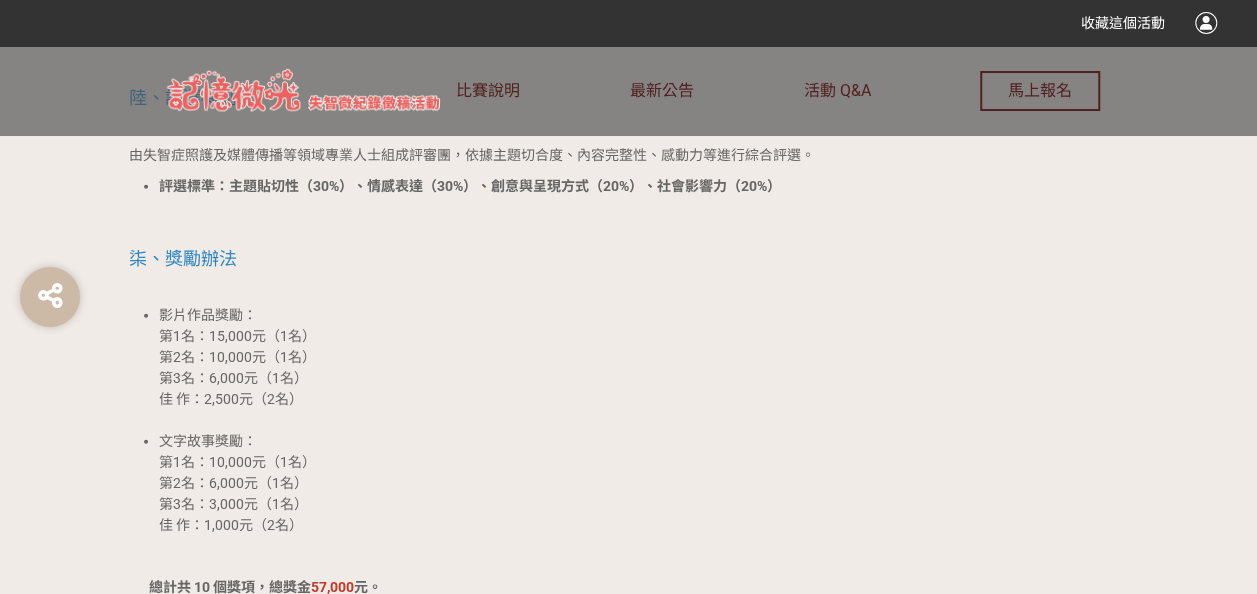 scroll, scrollTop: 3100, scrollLeft: 0, axis: vertical 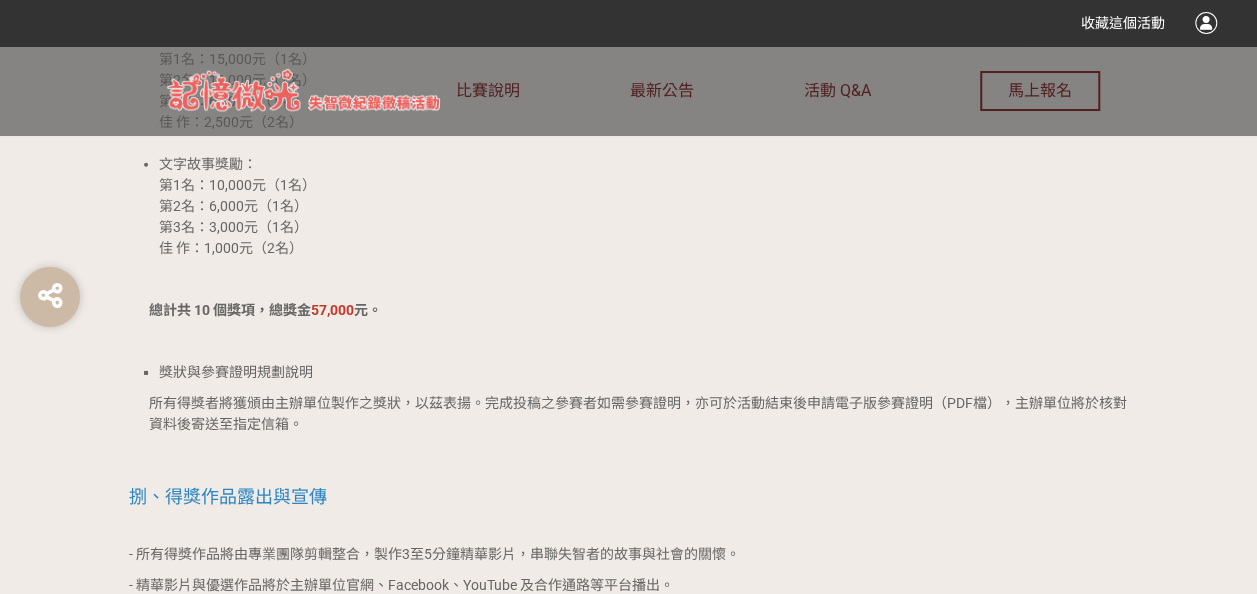 click on "馬上報名" 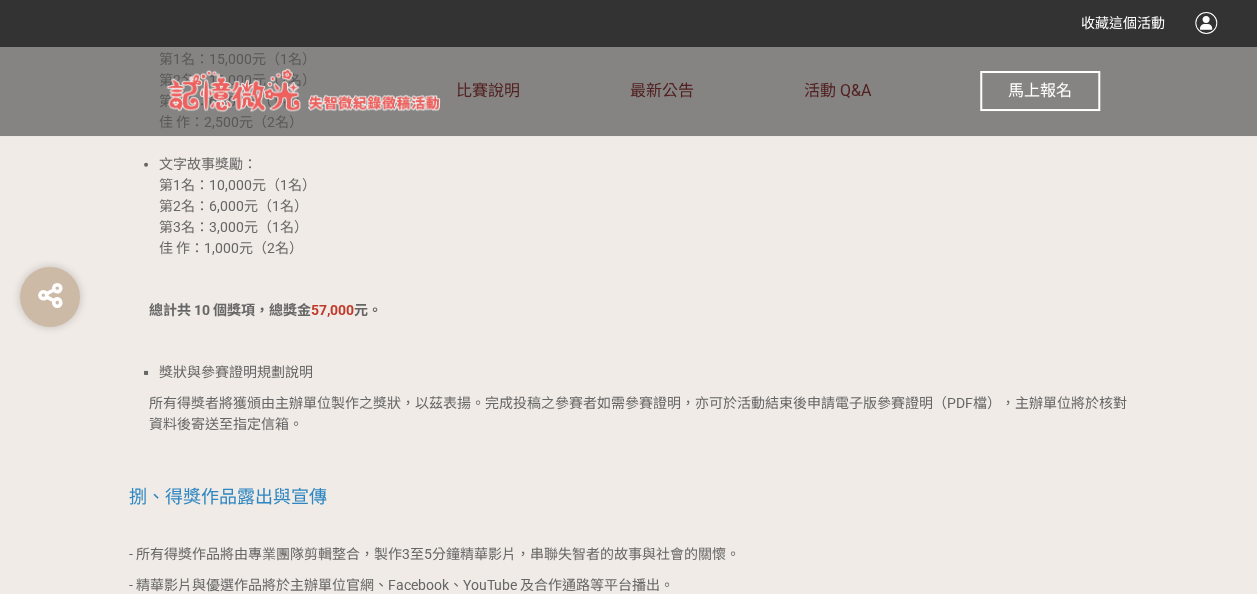 click on "馬上報名" at bounding box center (1040, 90) 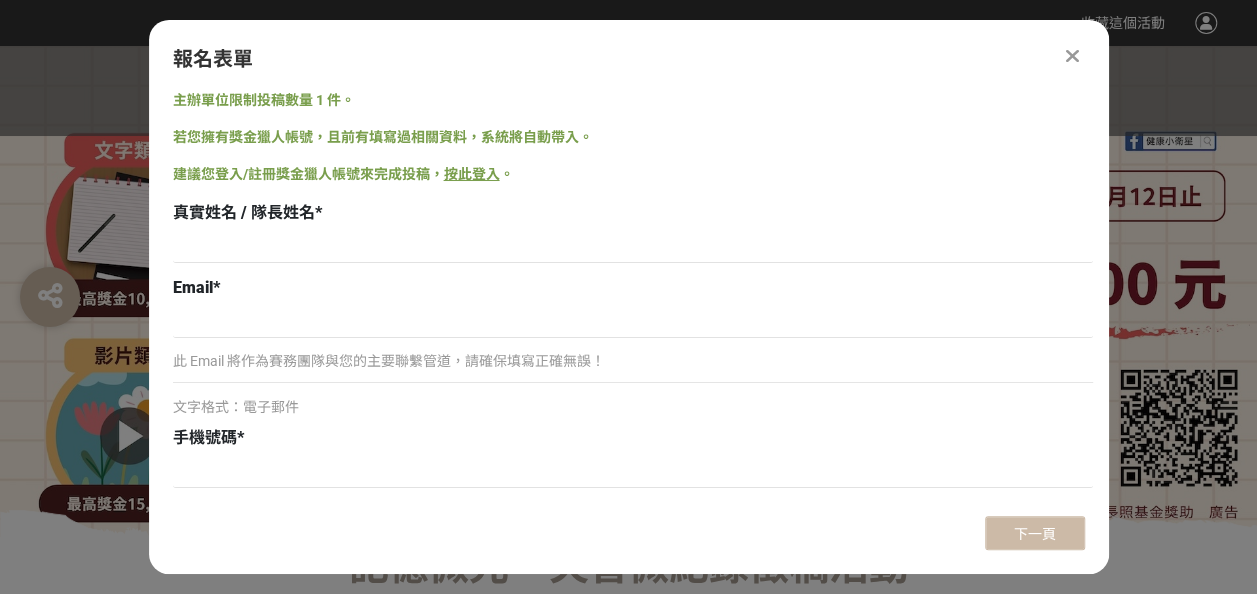 scroll, scrollTop: 0, scrollLeft: 0, axis: both 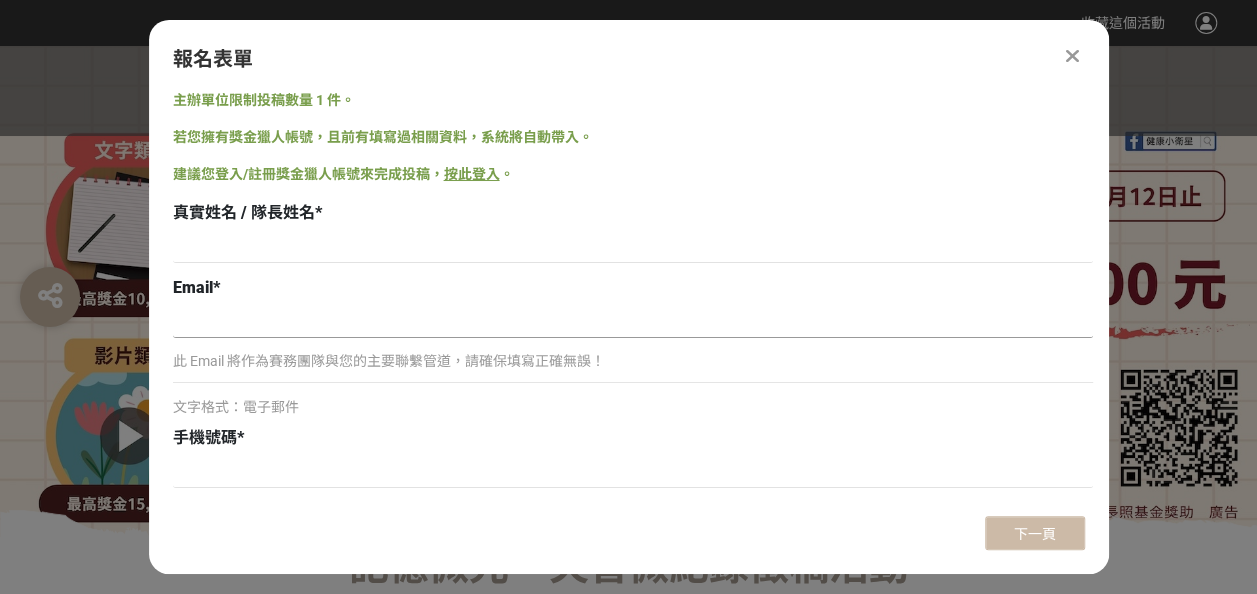 click at bounding box center (633, 321) 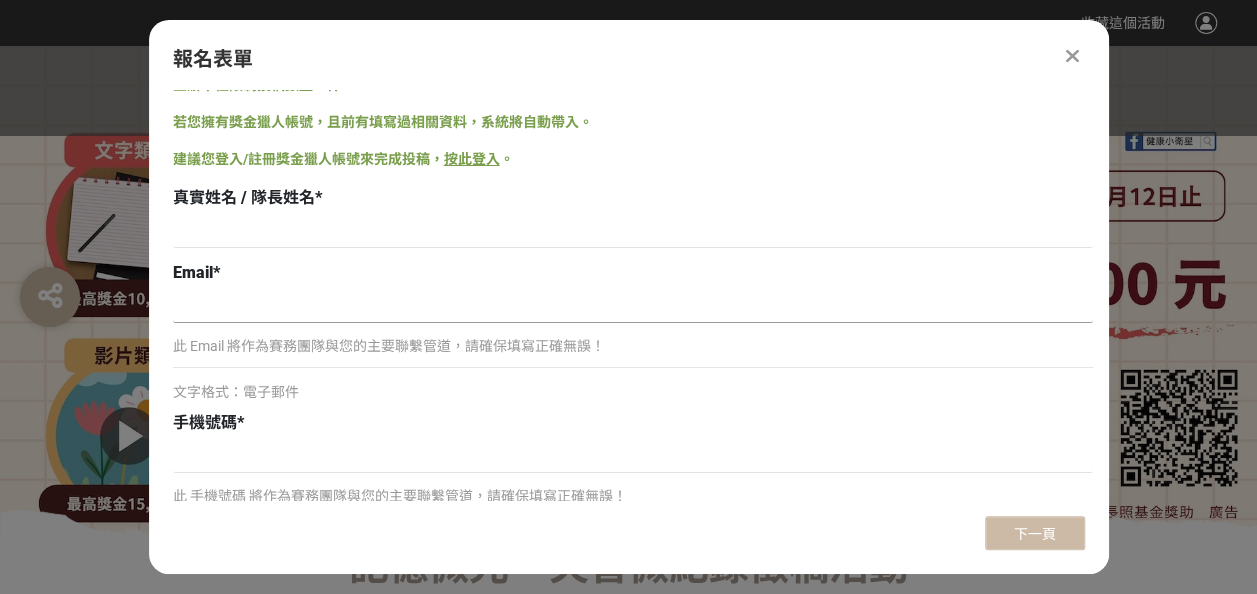 scroll, scrollTop: 0, scrollLeft: 0, axis: both 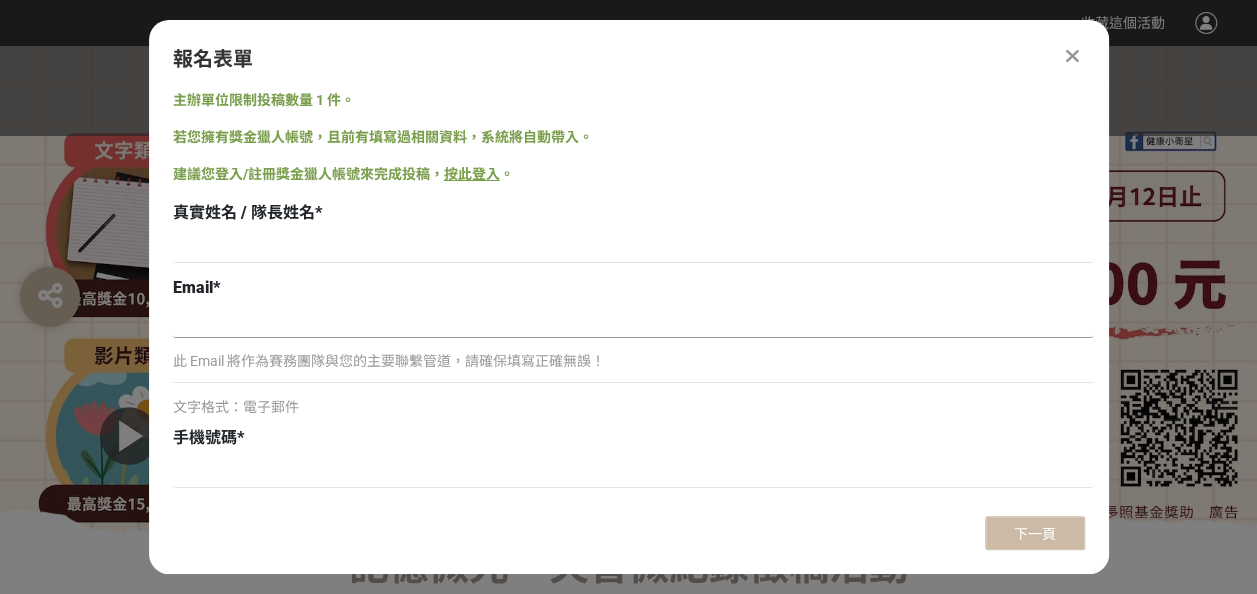 type on "[EMAIL_ADDRESS][DOMAIN_NAME]" 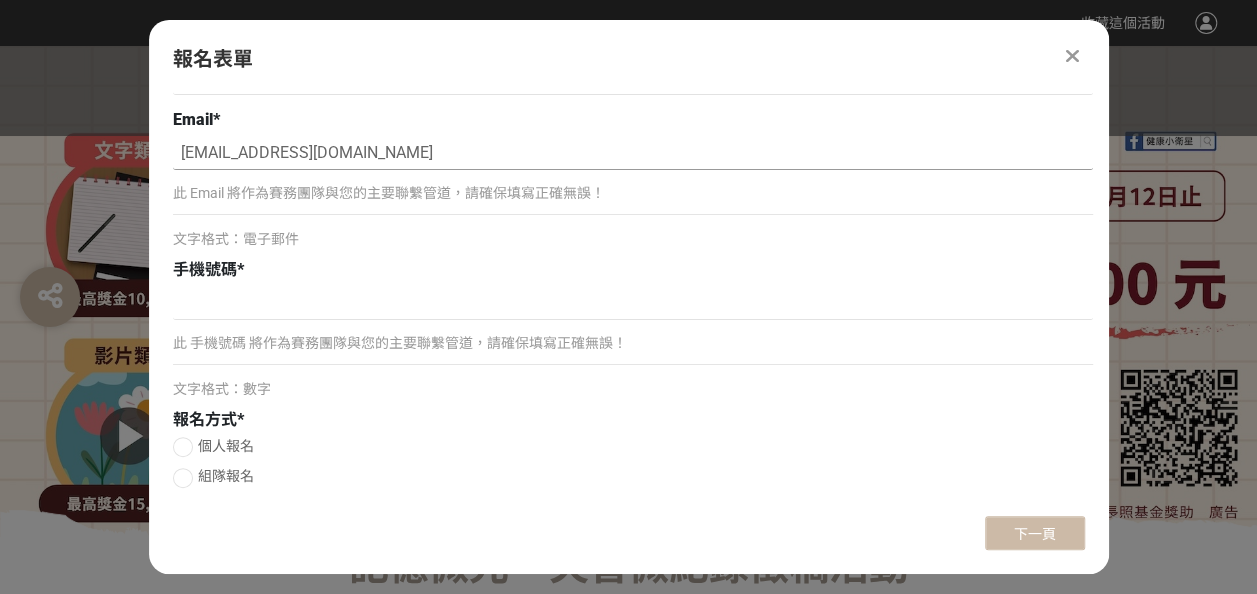 scroll, scrollTop: 200, scrollLeft: 0, axis: vertical 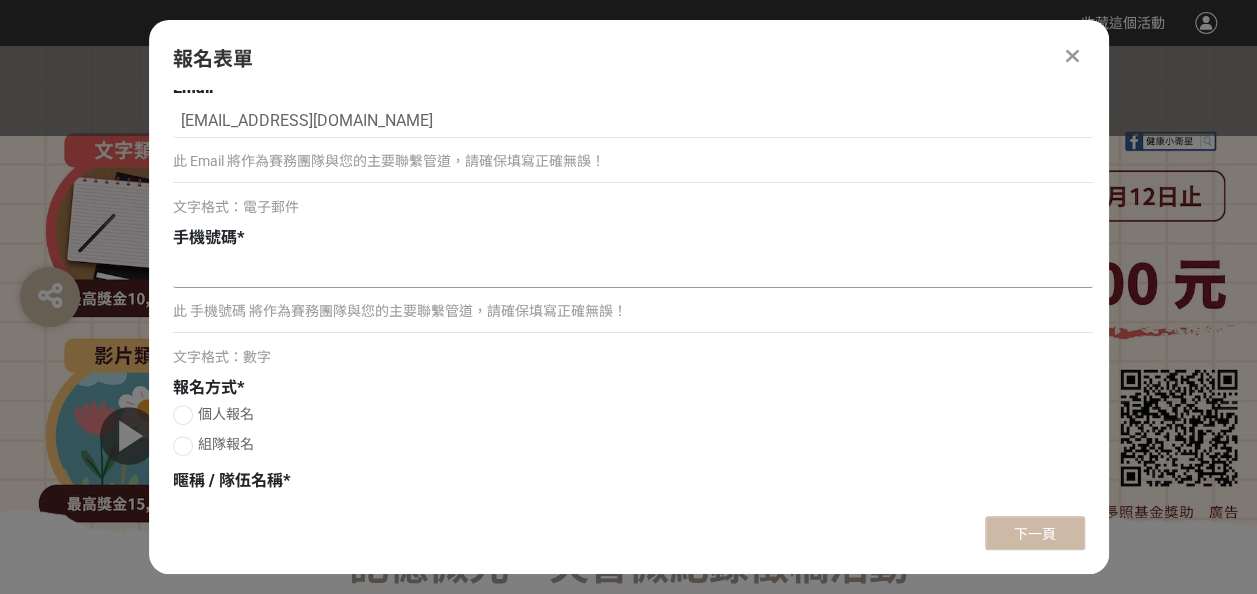 click at bounding box center [633, 271] 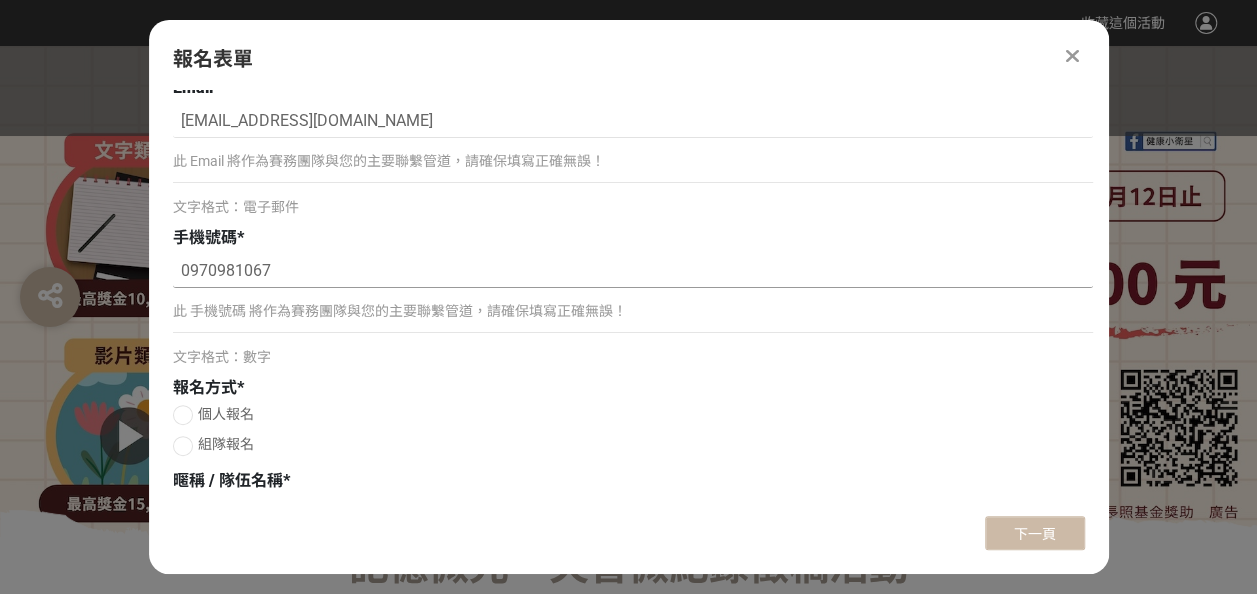 type on "0970981067" 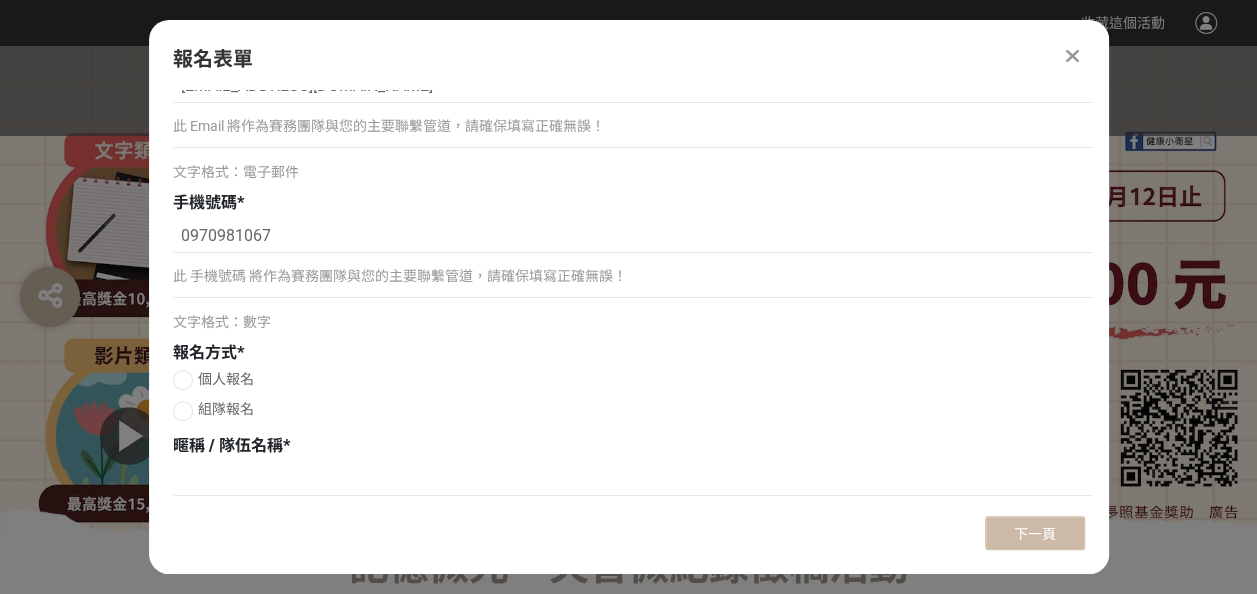 click at bounding box center (183, 380) 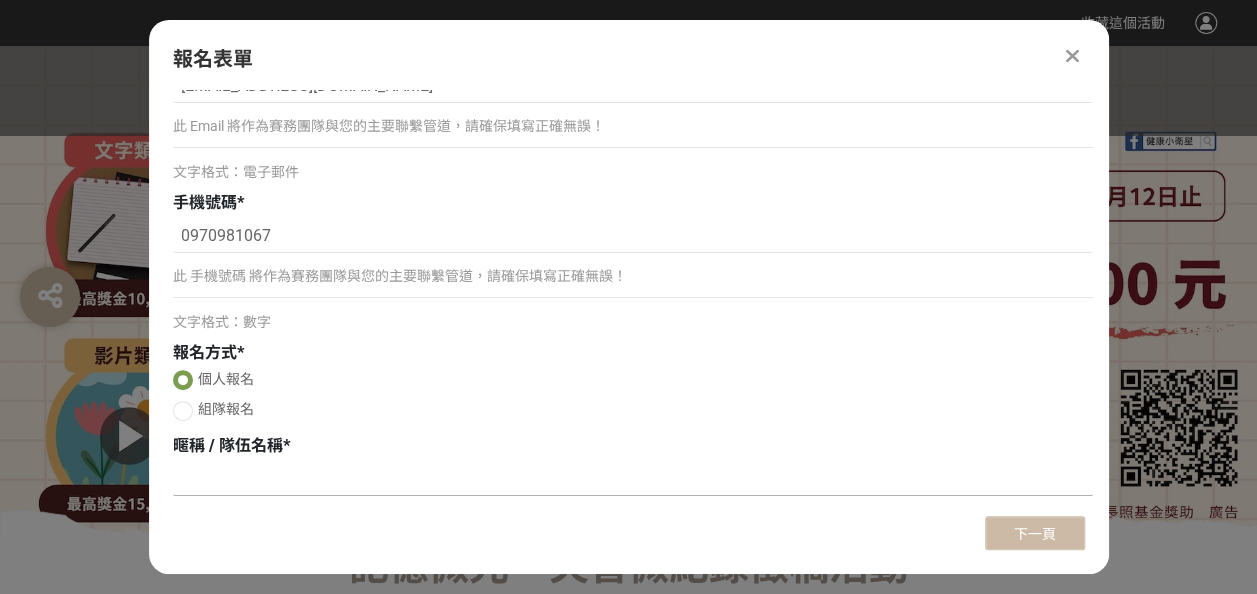 click at bounding box center (633, 479) 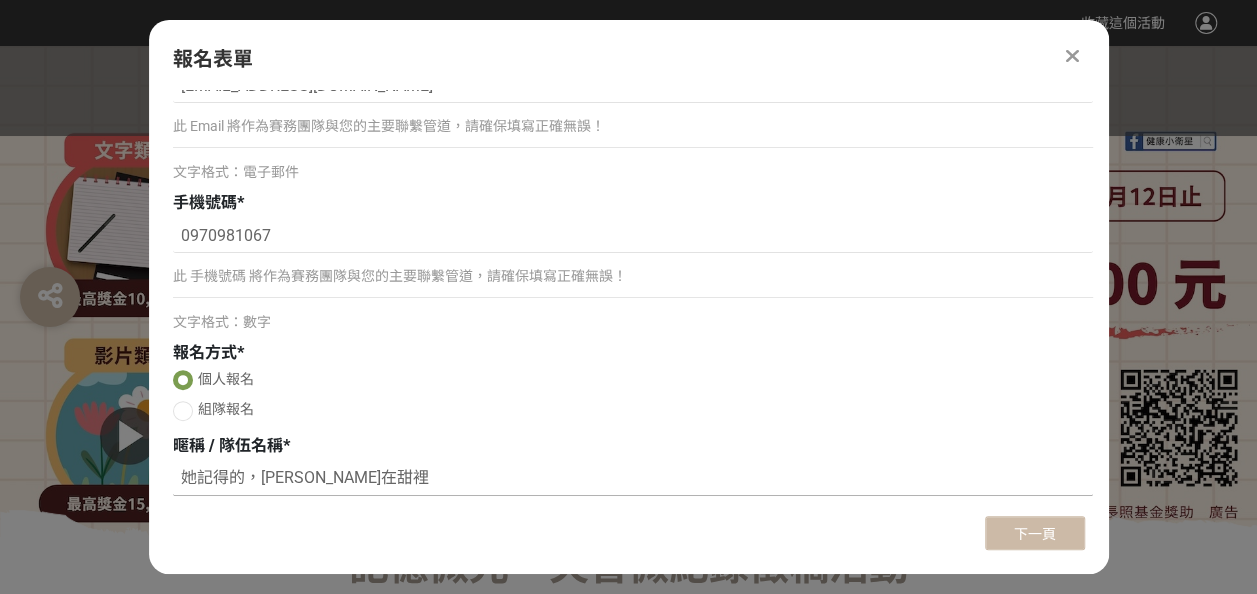 click on "她記得的，[PERSON_NAME]在甜裡" at bounding box center [633, 479] 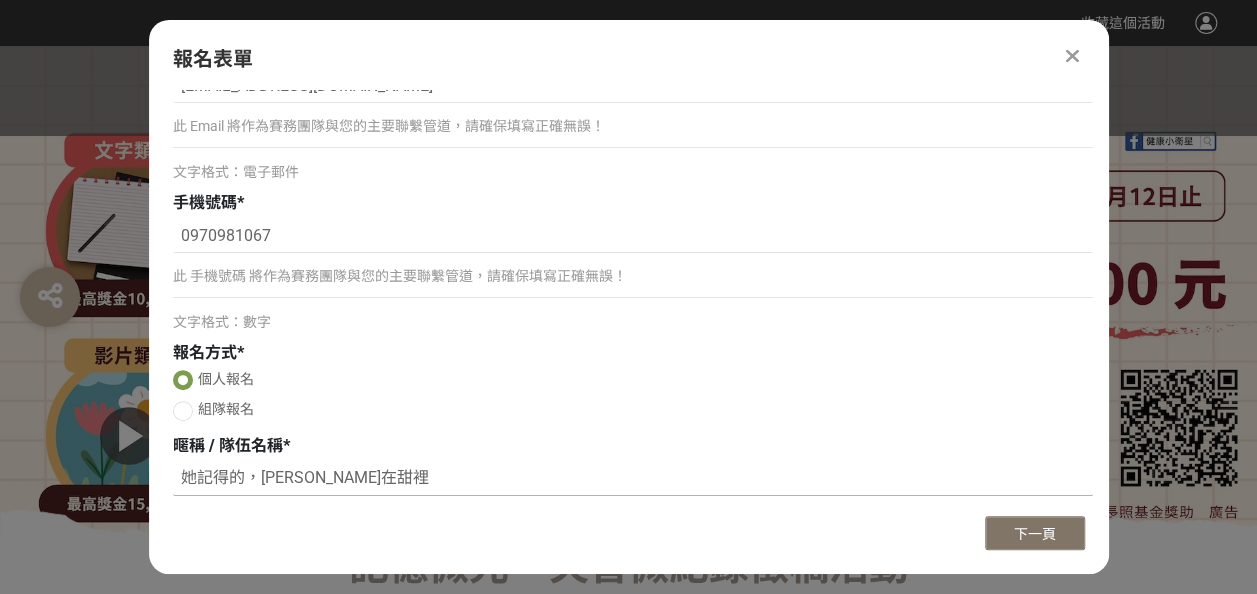 type on "她記得的，[PERSON_NAME]在甜裡" 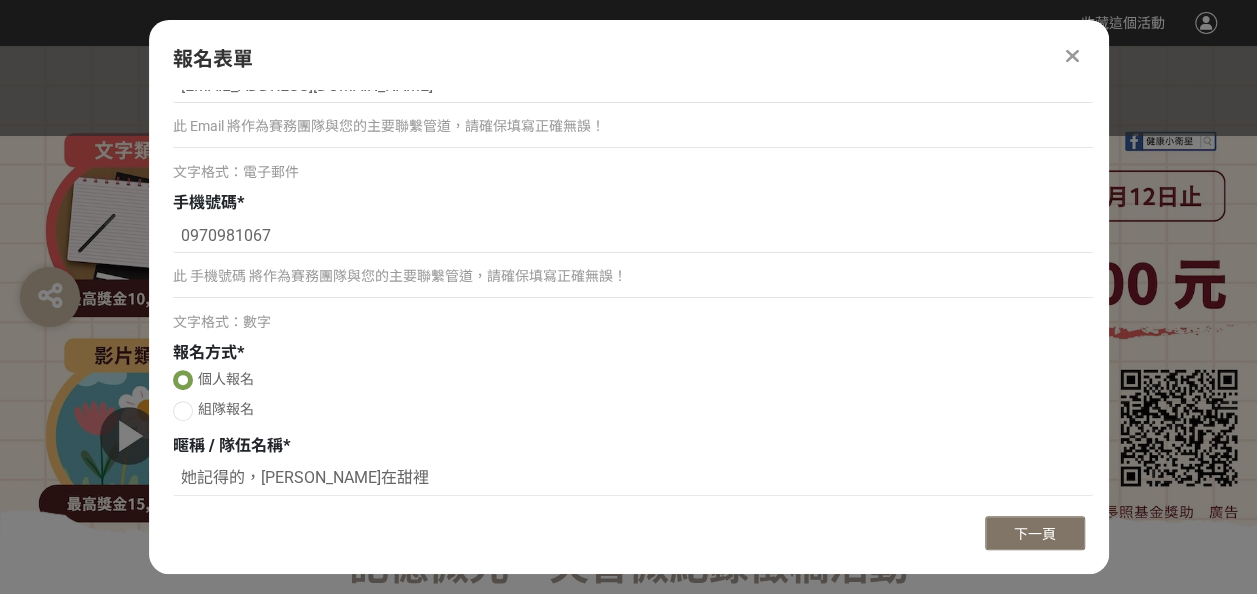 click on "下一頁" at bounding box center (1035, 534) 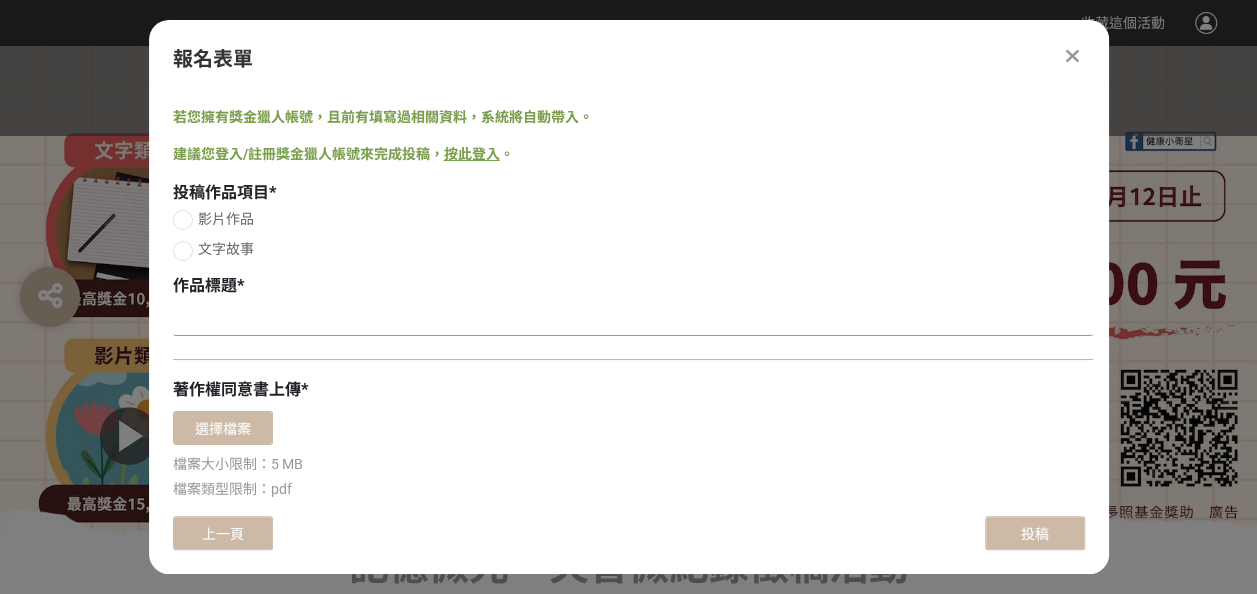 scroll, scrollTop: 0, scrollLeft: 0, axis: both 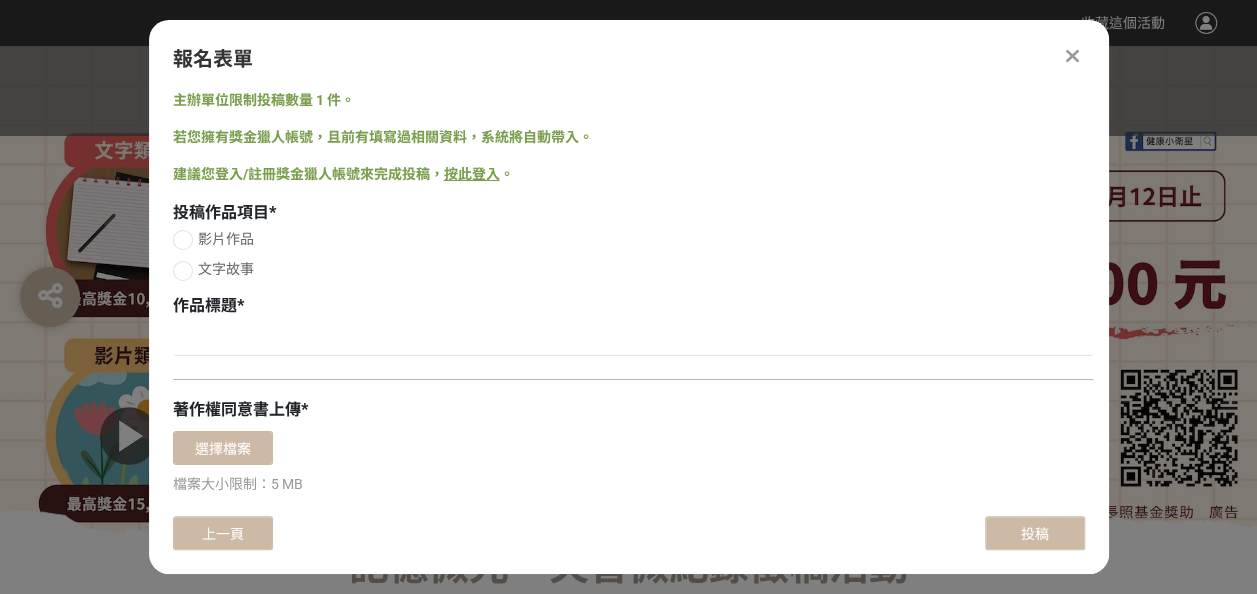 click at bounding box center [183, 271] 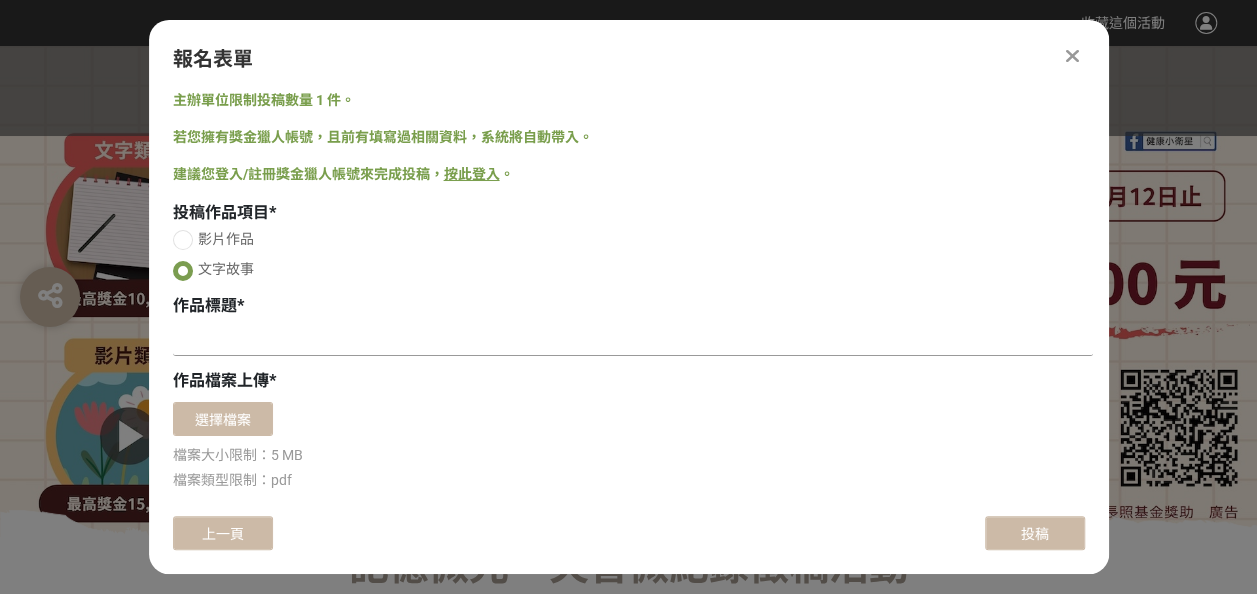 scroll, scrollTop: 100, scrollLeft: 0, axis: vertical 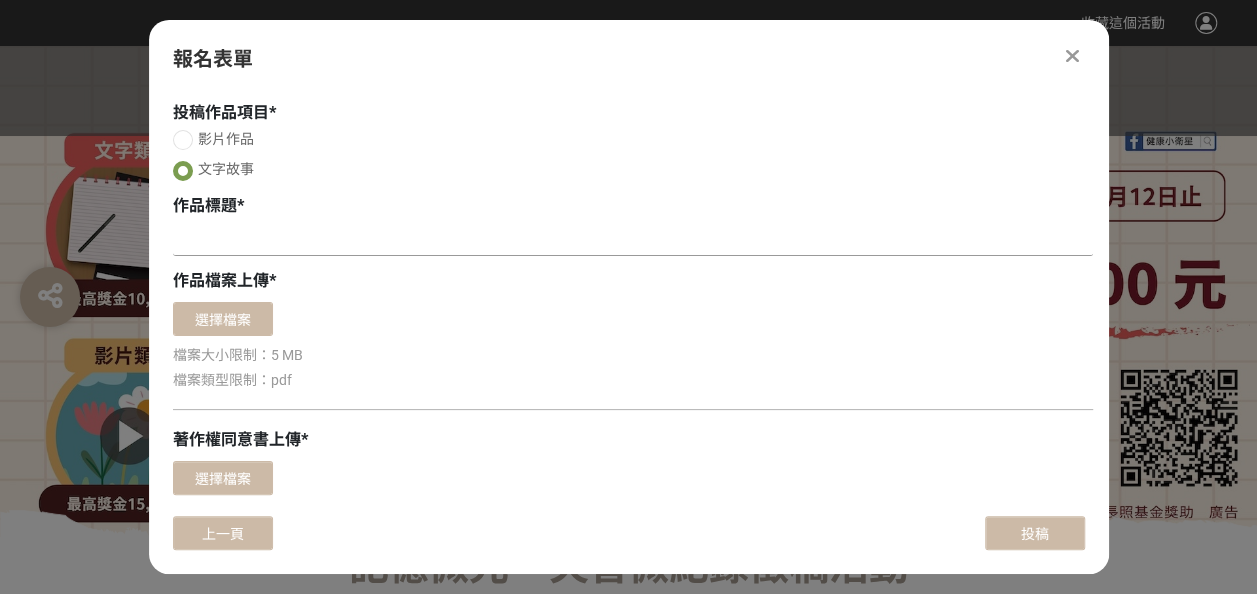 click at bounding box center [633, 239] 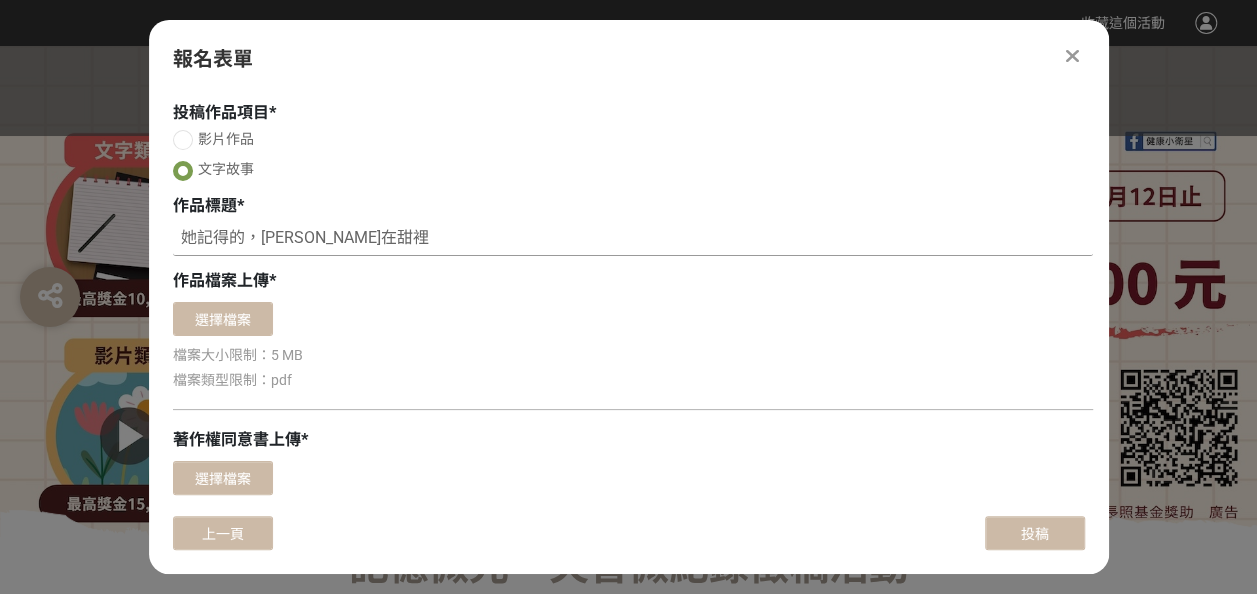 click on "她記得的，[PERSON_NAME]在甜裡" at bounding box center [633, 239] 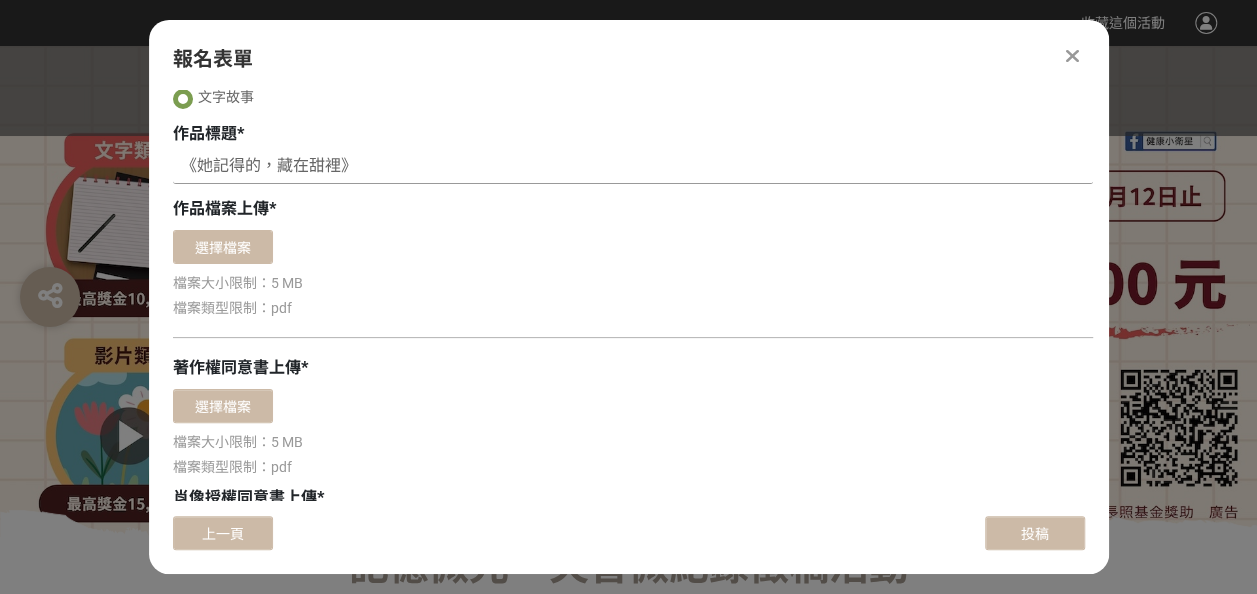 scroll, scrollTop: 200, scrollLeft: 0, axis: vertical 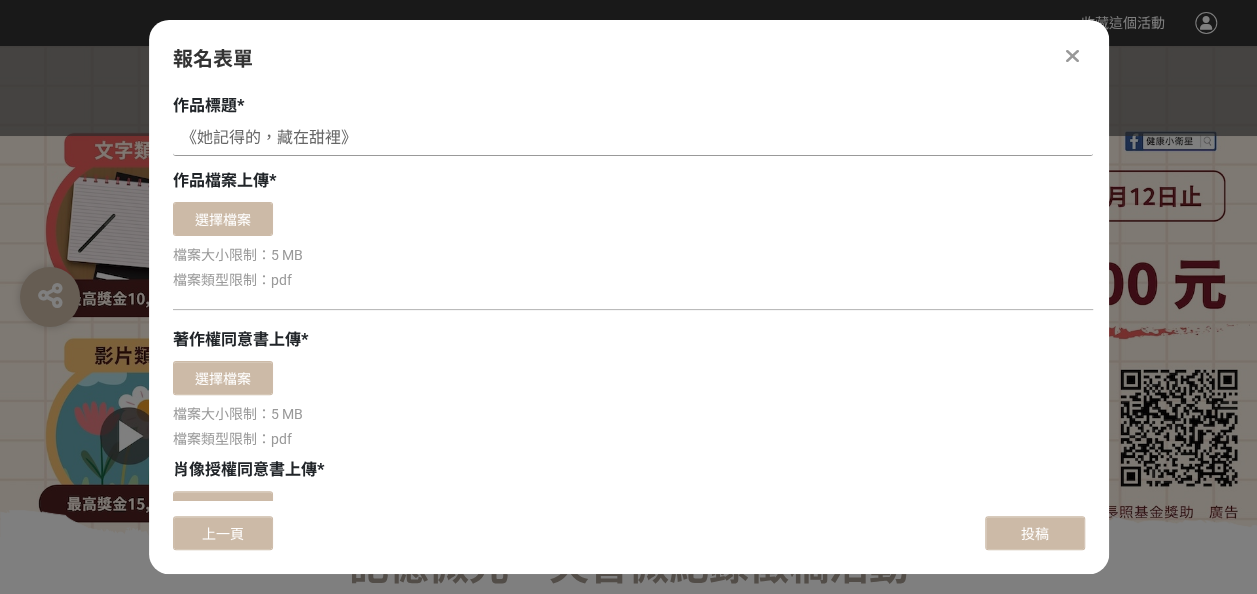 type on "《她記得的，藏在甜裡》" 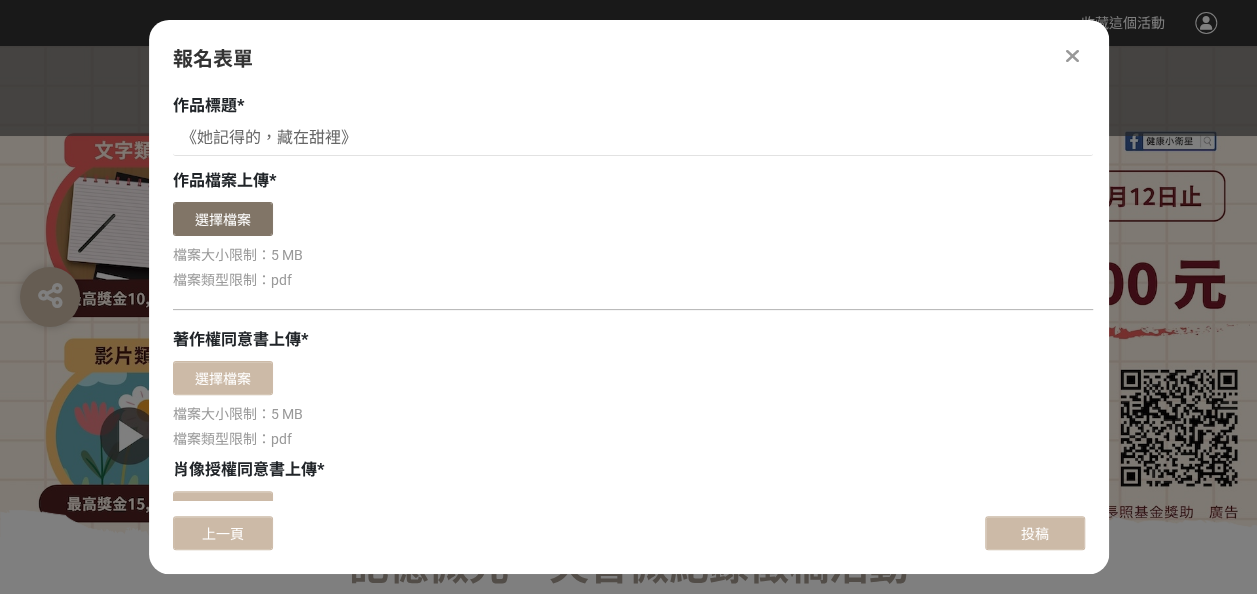 click on "選擇檔案" at bounding box center (223, 219) 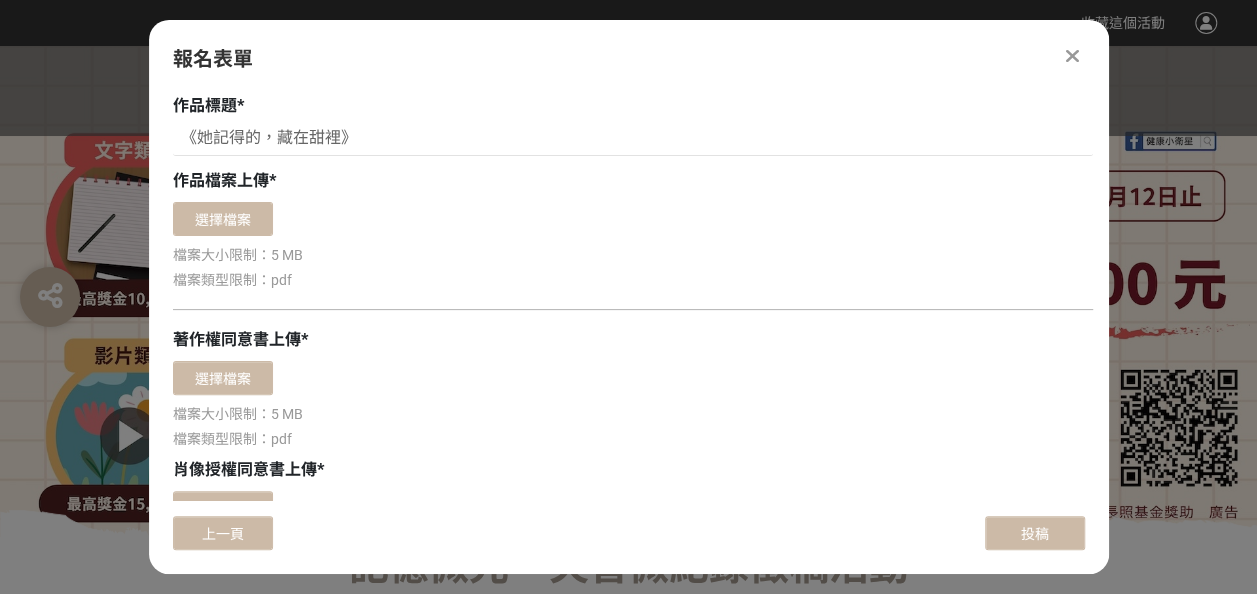 scroll, scrollTop: 100, scrollLeft: 0, axis: vertical 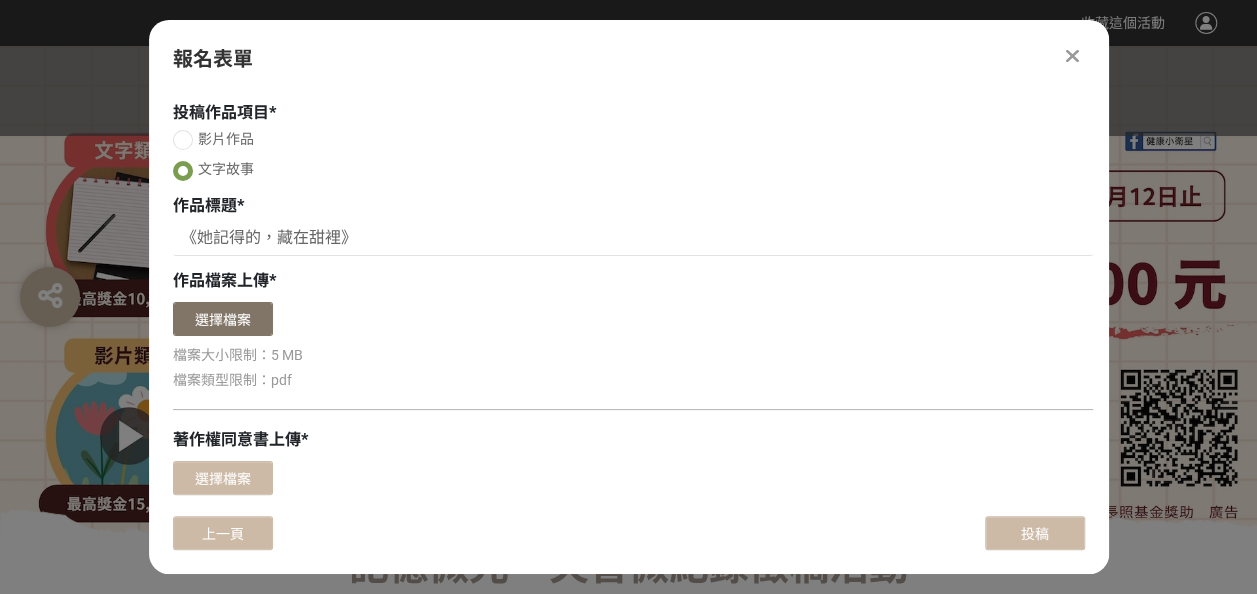 click on "選擇檔案" at bounding box center (223, 319) 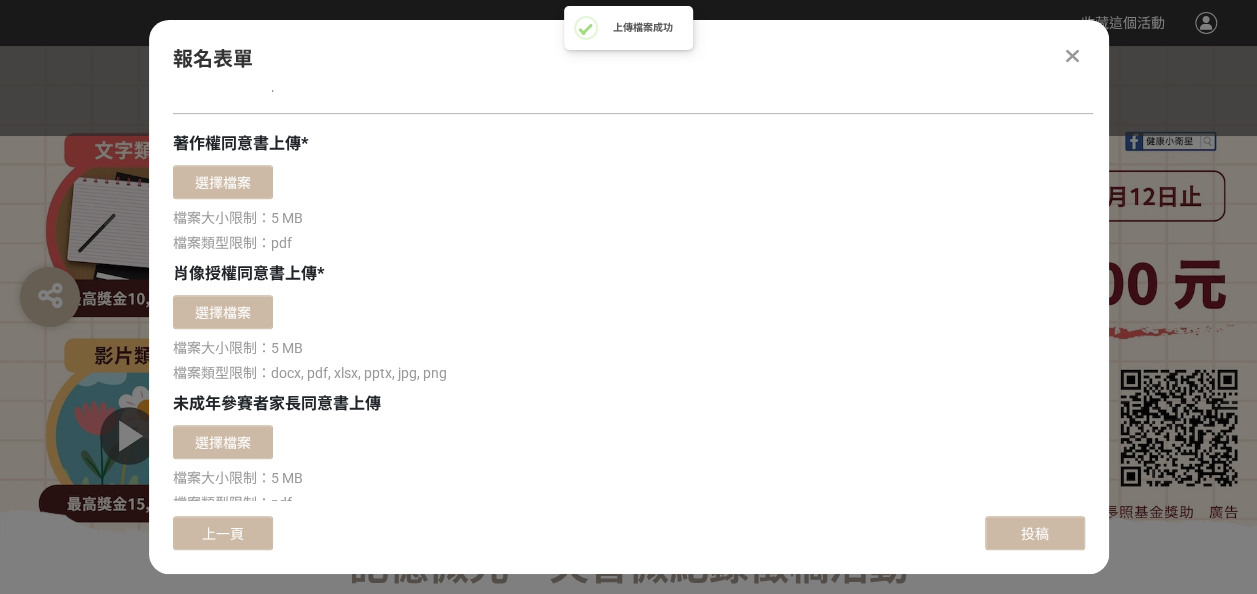 scroll, scrollTop: 400, scrollLeft: 0, axis: vertical 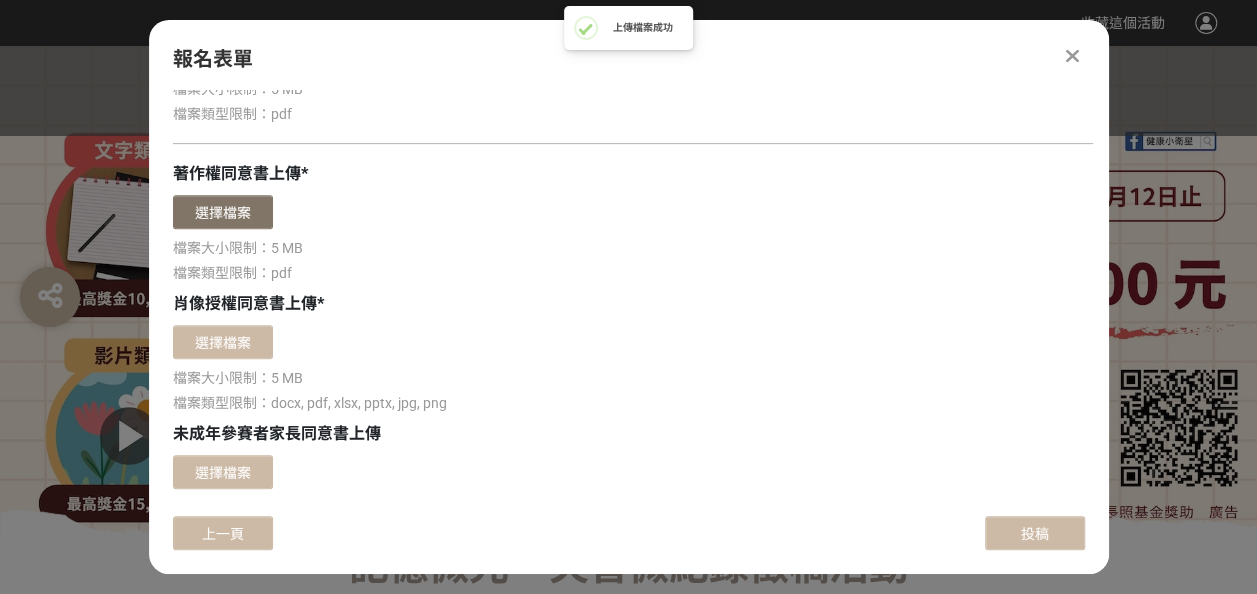 click on "選擇檔案" at bounding box center (223, 212) 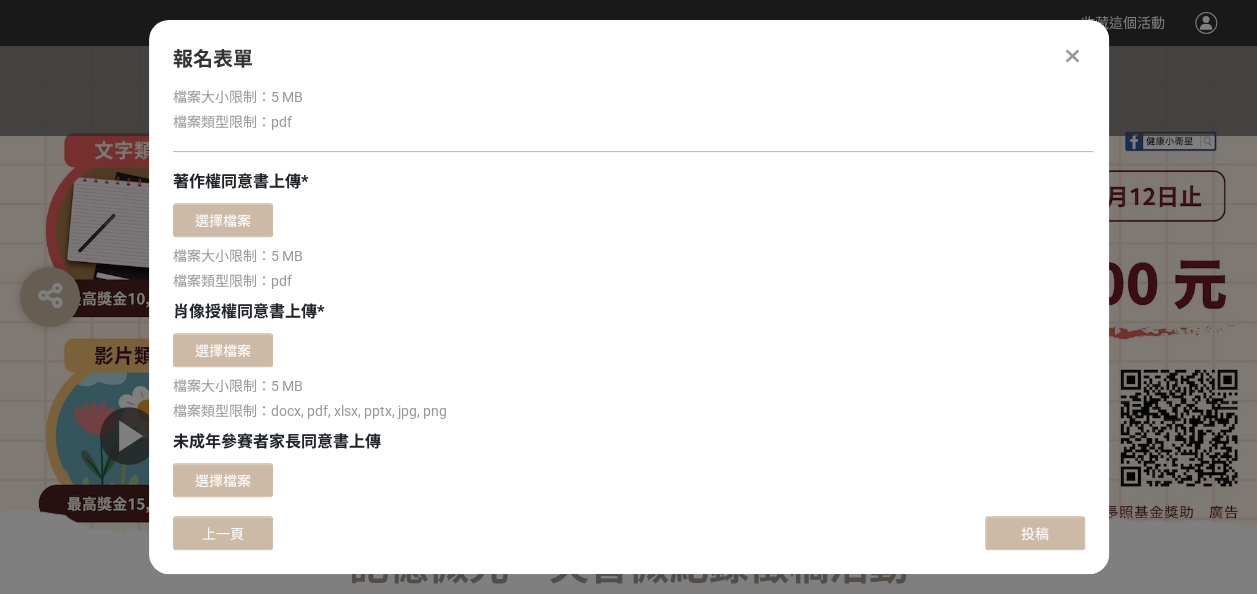 scroll, scrollTop: 292, scrollLeft: 0, axis: vertical 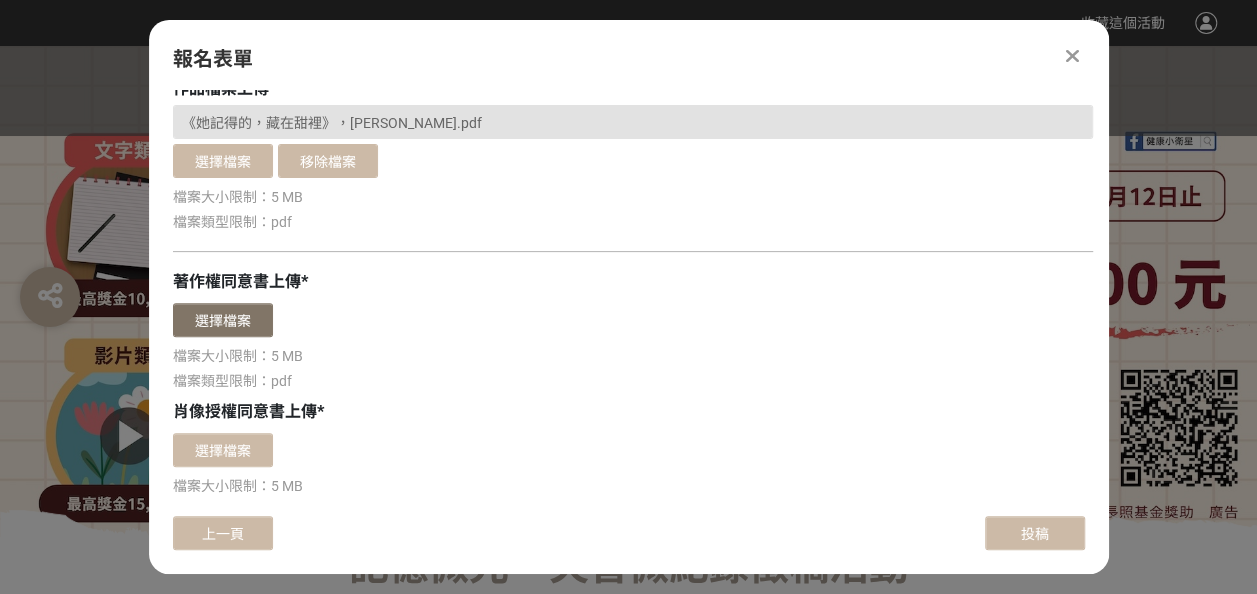 click on "選擇檔案" at bounding box center [223, 320] 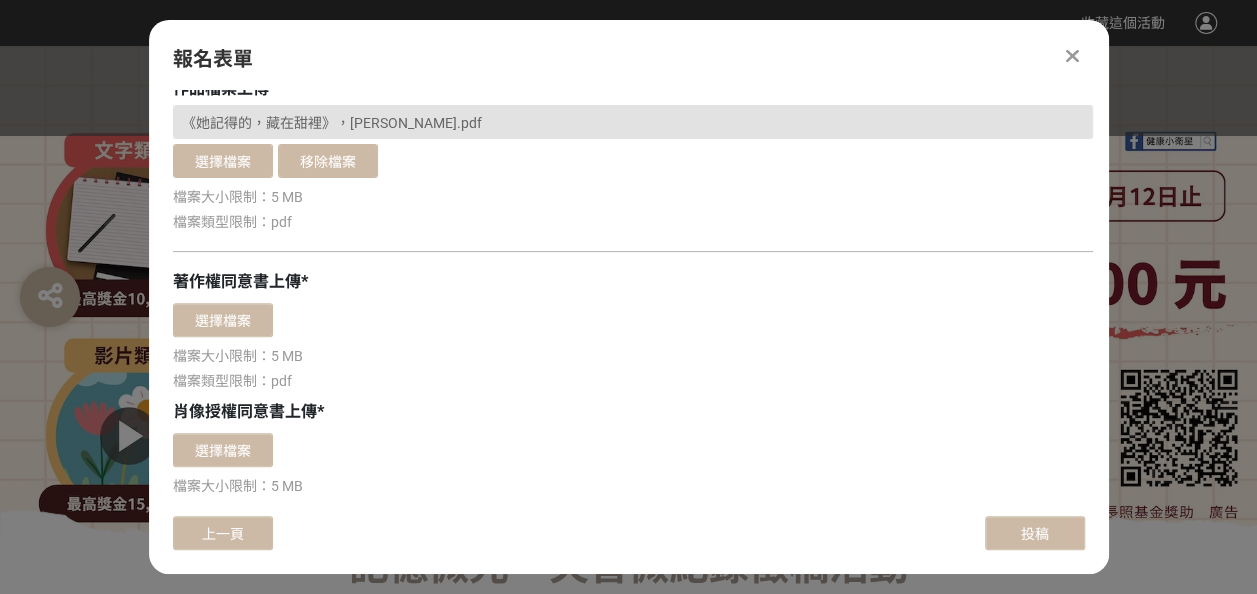 click at bounding box center (1072, 56) 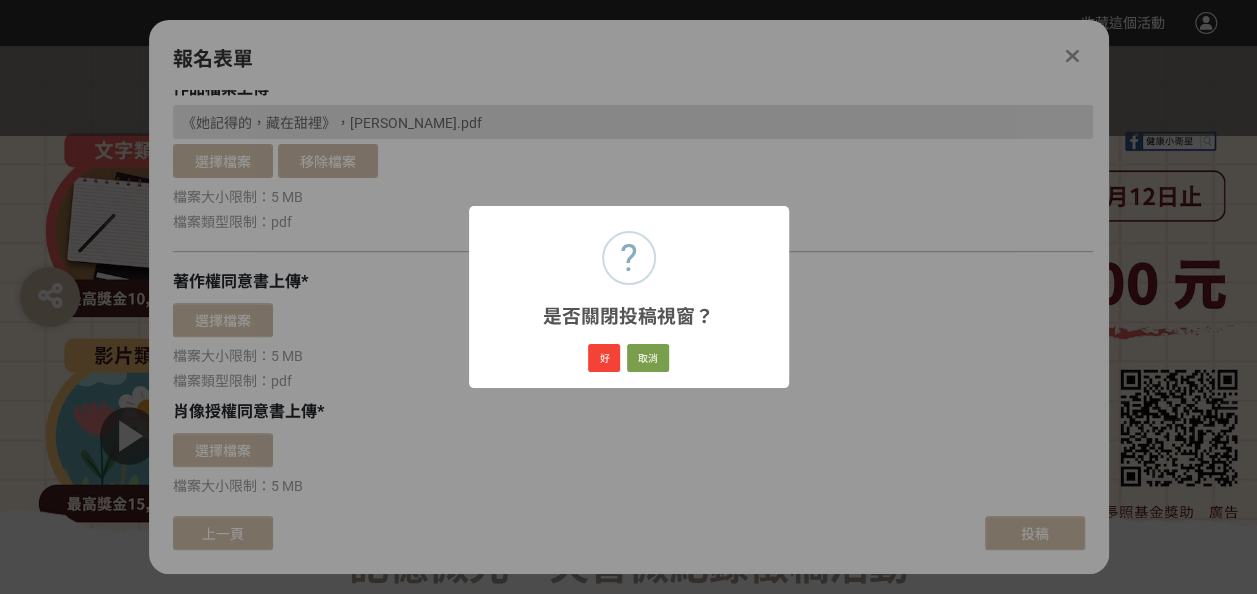 click on "好 取消" at bounding box center (628, 358) 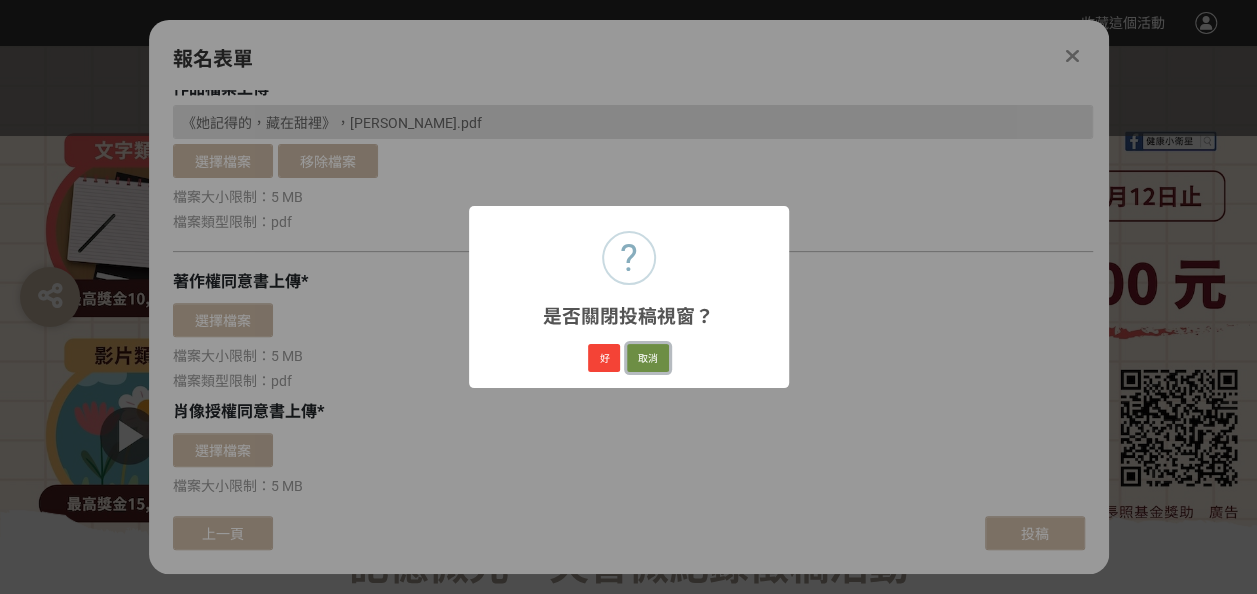 click on "取消" at bounding box center [648, 358] 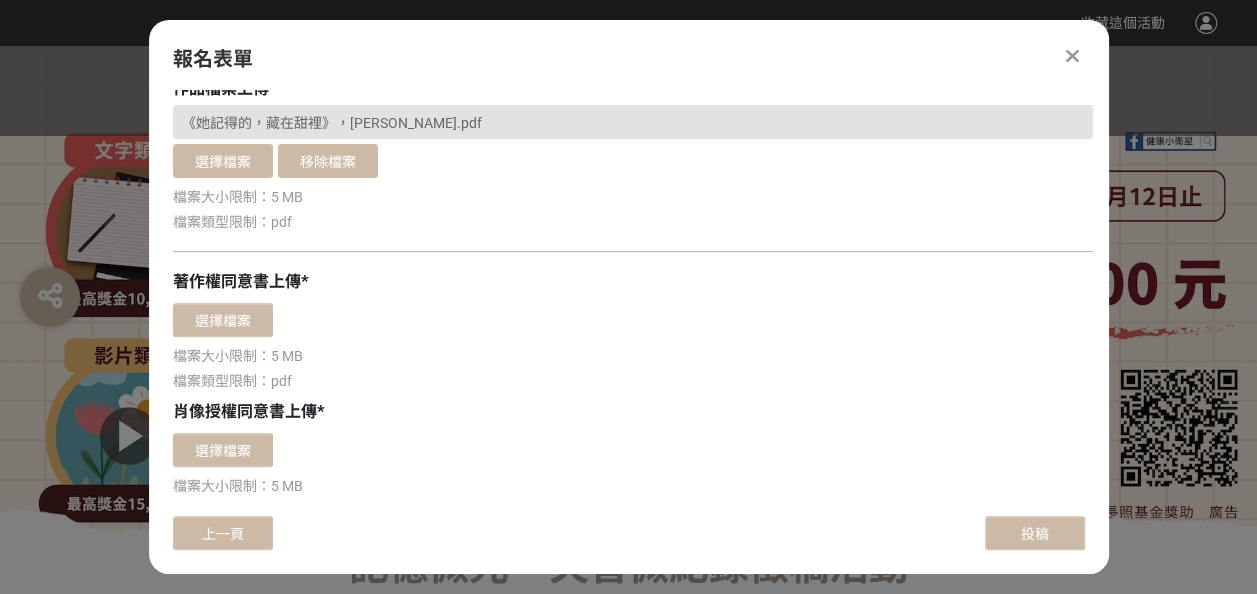 click at bounding box center [1072, 56] 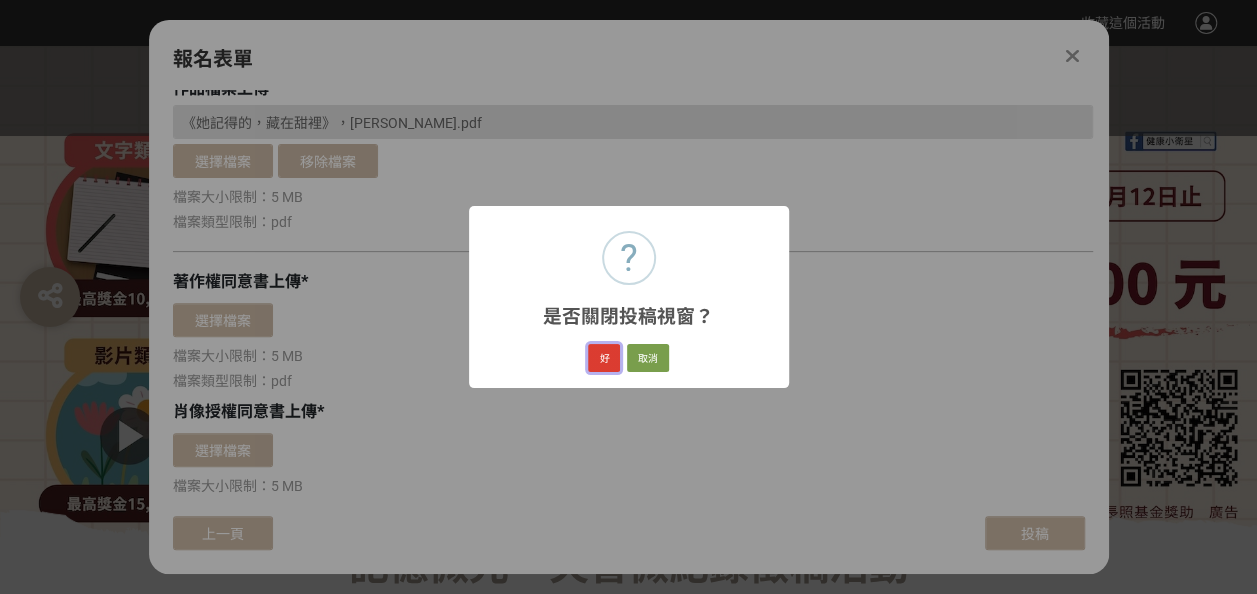 click on "好" at bounding box center (604, 358) 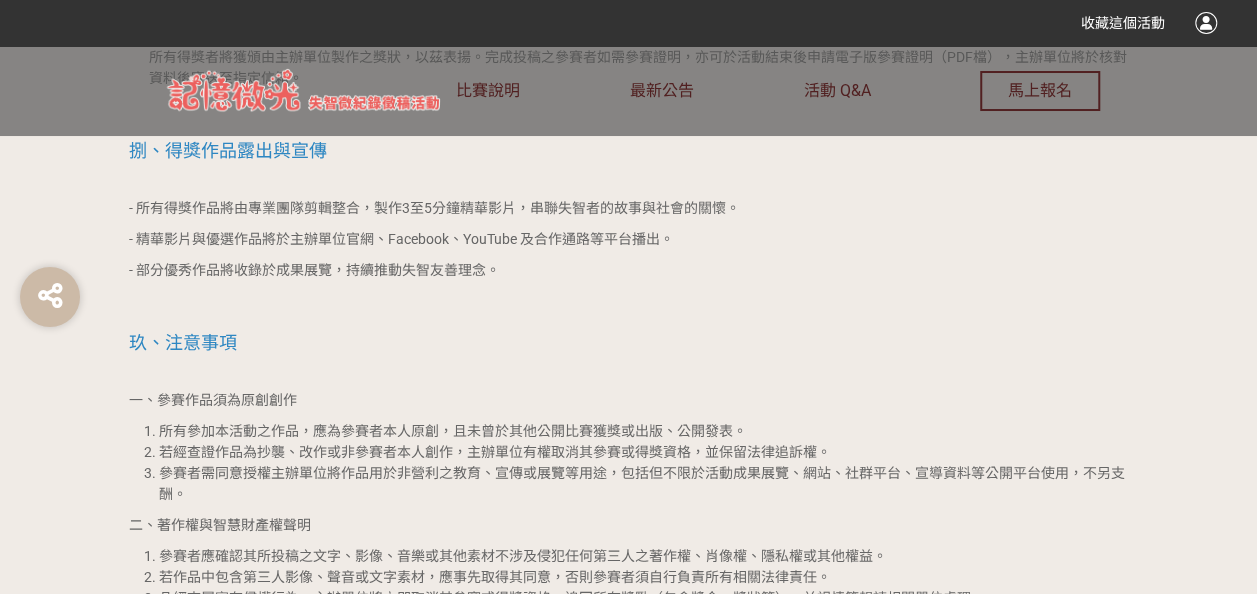 scroll, scrollTop: 3562, scrollLeft: 0, axis: vertical 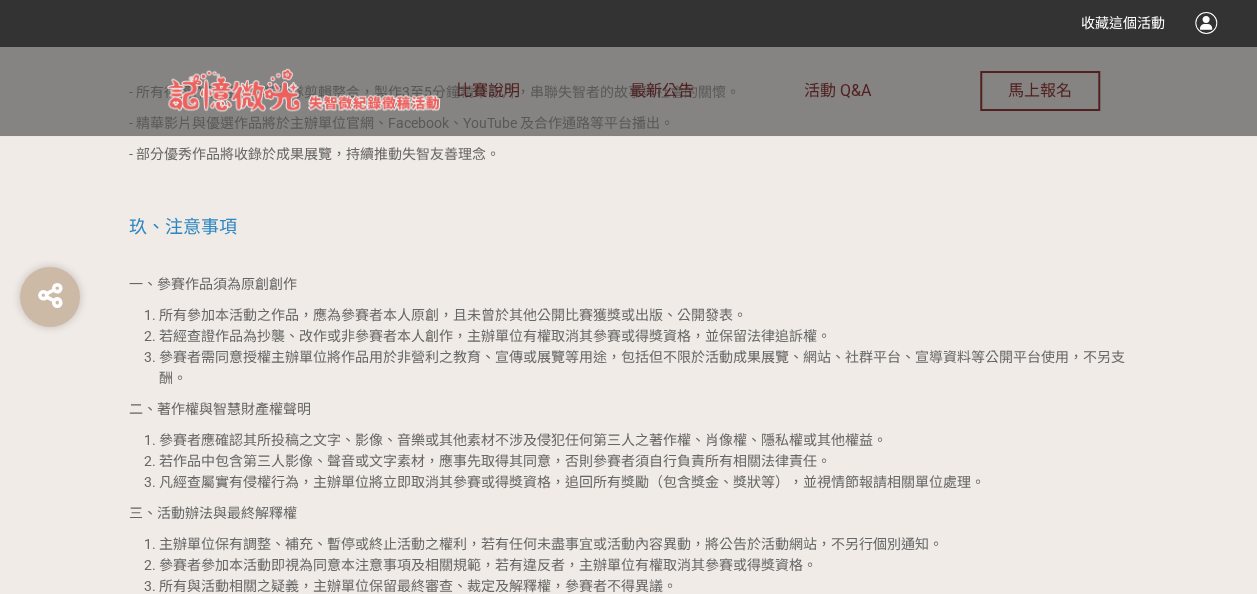 drag, startPoint x: 289, startPoint y: 353, endPoint x: 270, endPoint y: 384, distance: 36.359318 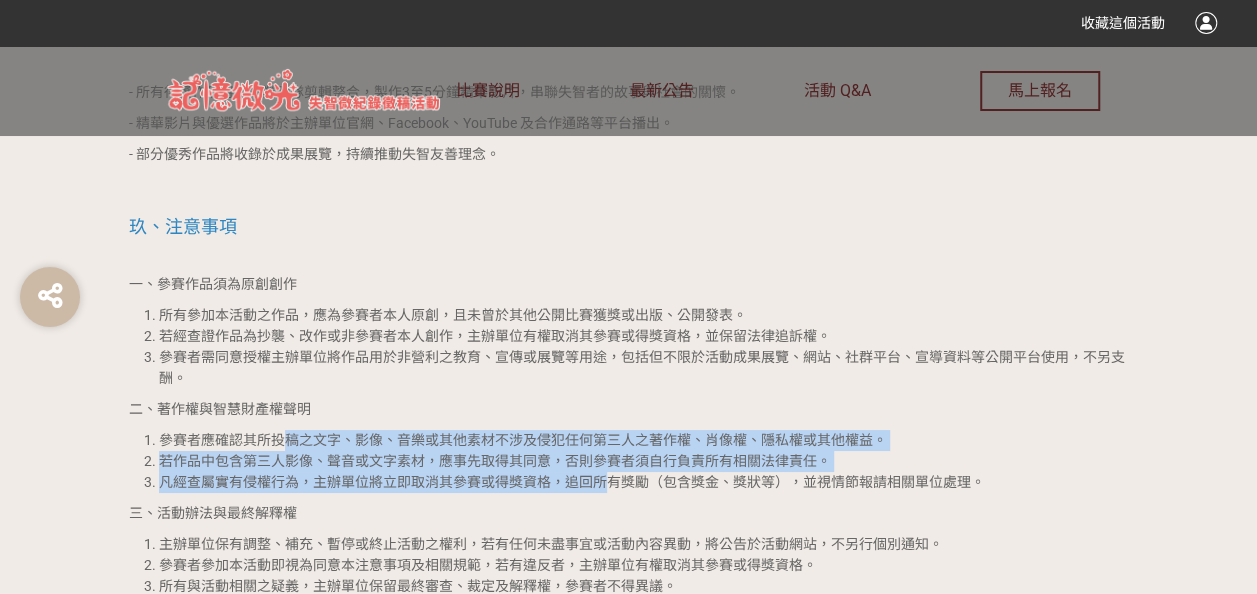 drag, startPoint x: 278, startPoint y: 416, endPoint x: 606, endPoint y: 458, distance: 330.6781 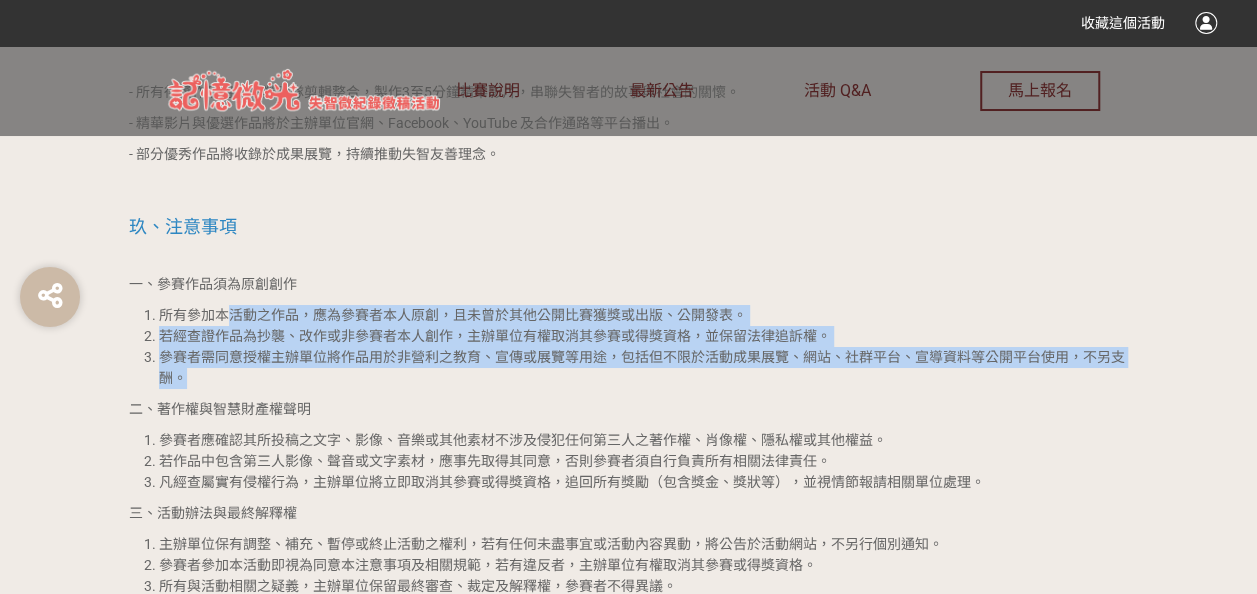 drag, startPoint x: 222, startPoint y: 298, endPoint x: 451, endPoint y: 350, distance: 234.82973 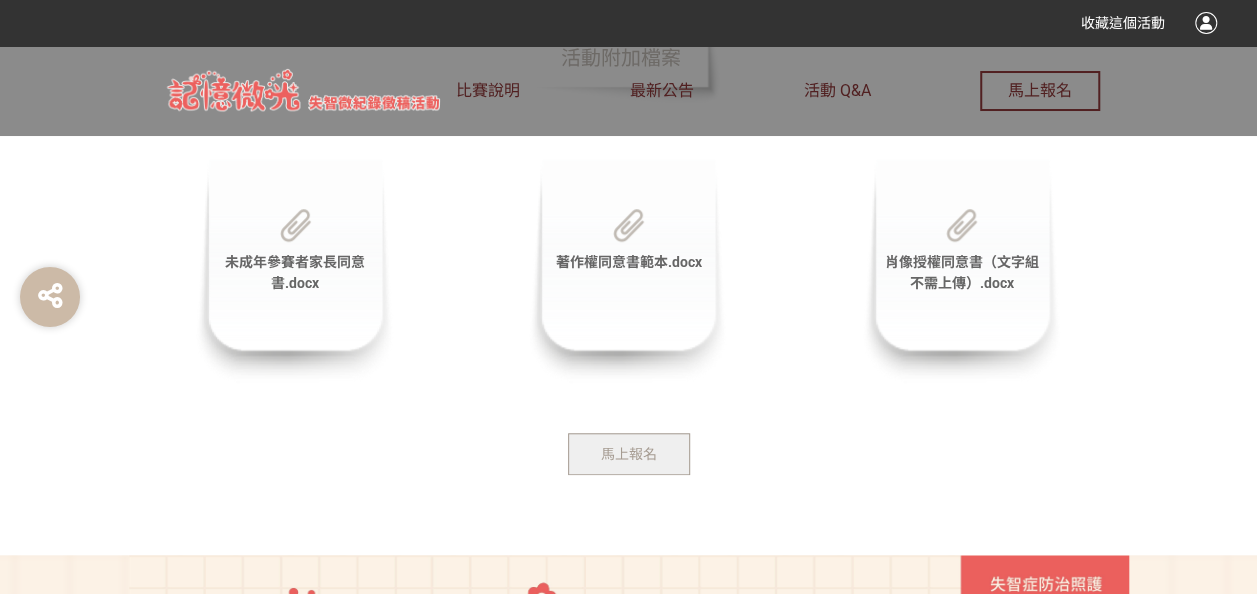scroll, scrollTop: 4362, scrollLeft: 0, axis: vertical 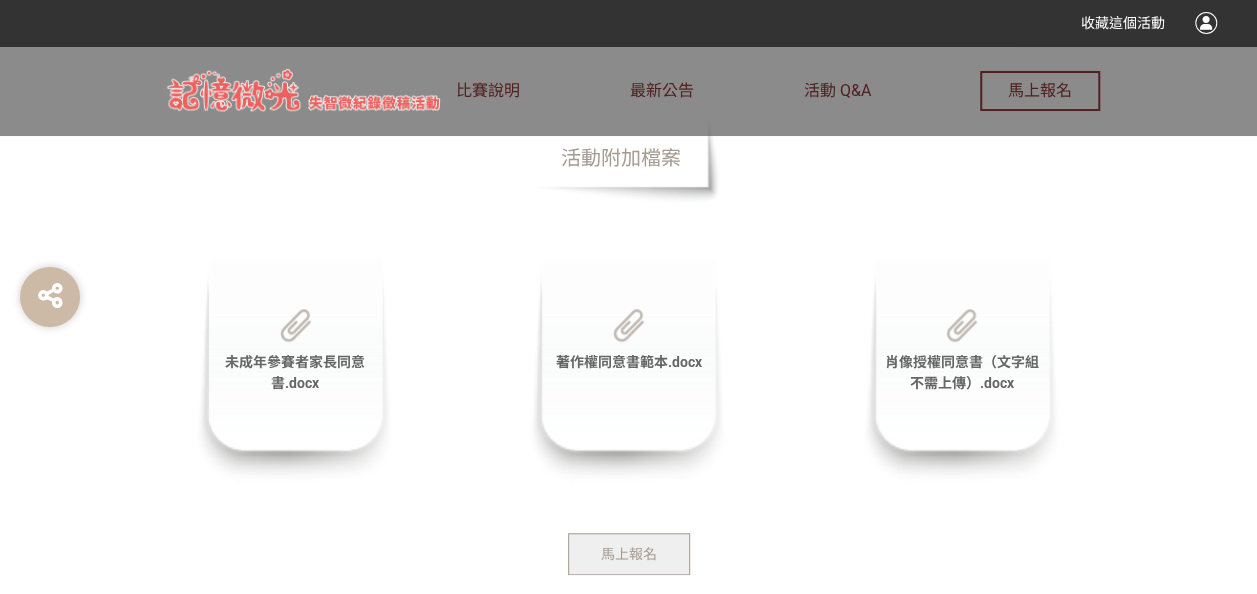 click on "著作權同意書範本.docx" at bounding box center (628, 371) 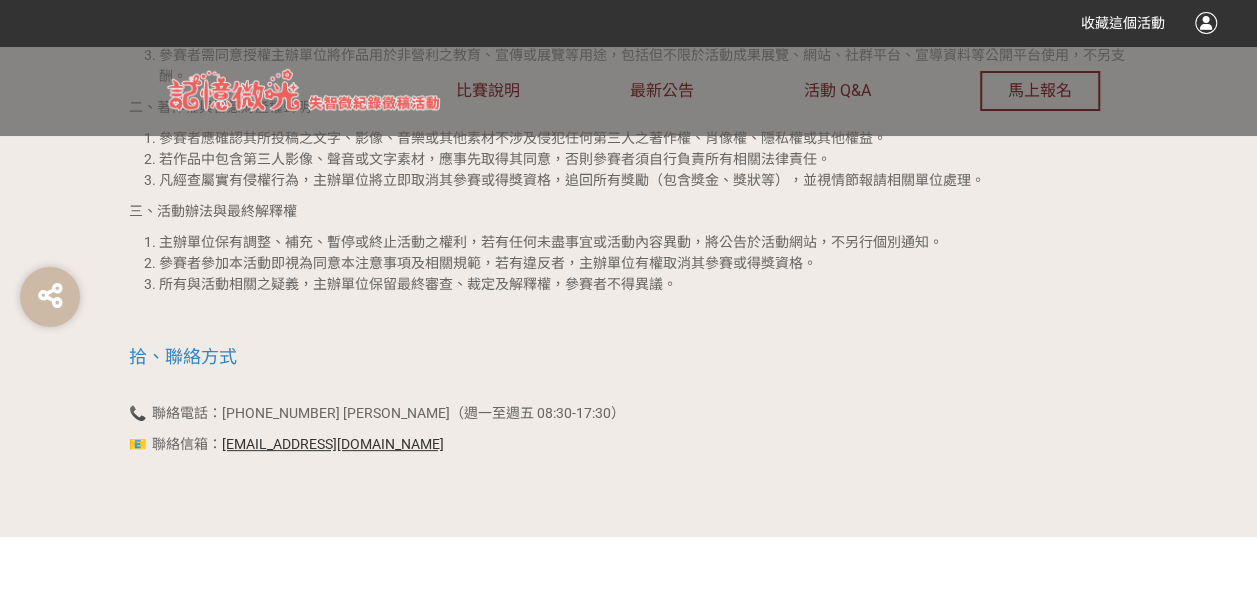 scroll, scrollTop: 3762, scrollLeft: 0, axis: vertical 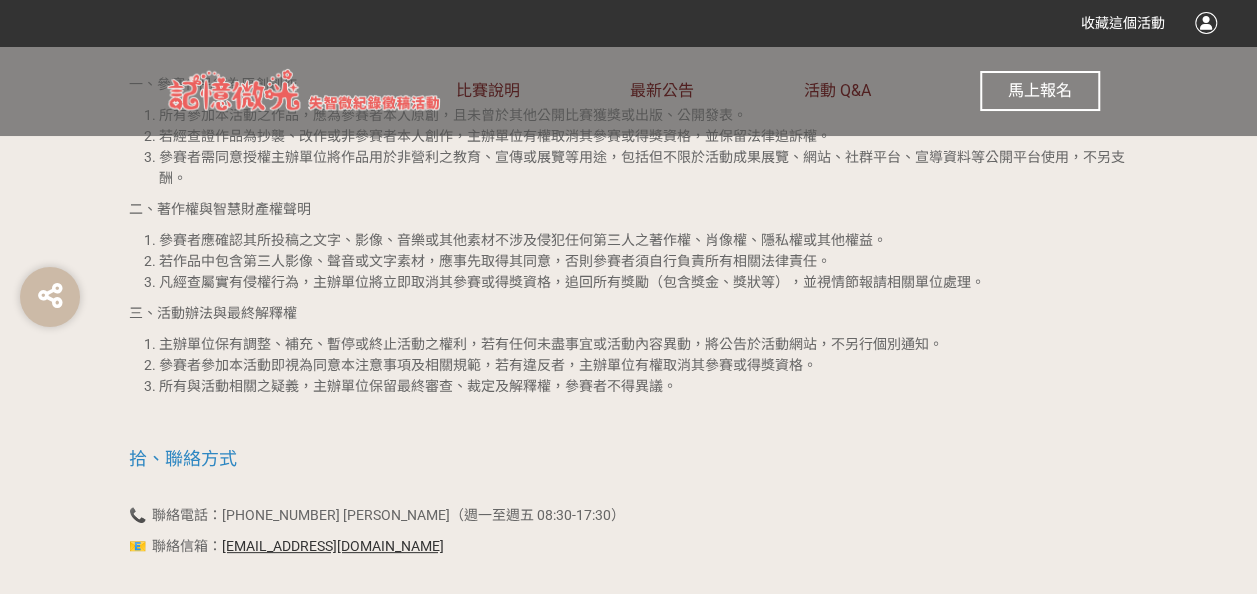 click on "馬上報名" at bounding box center (1040, 91) 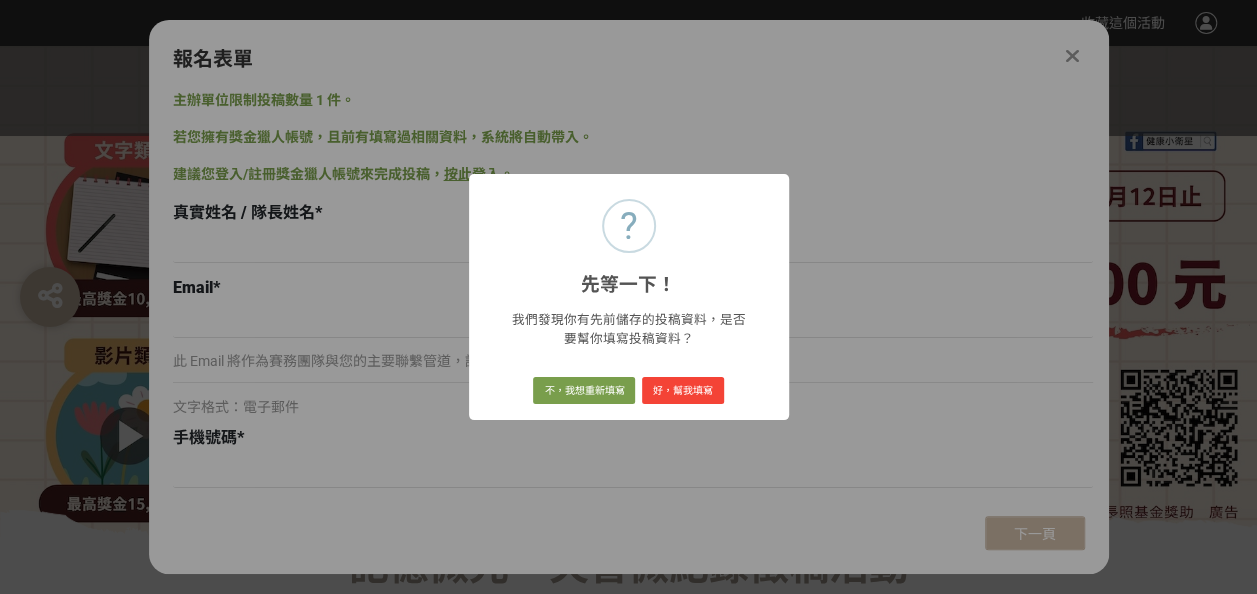 scroll, scrollTop: 0, scrollLeft: 0, axis: both 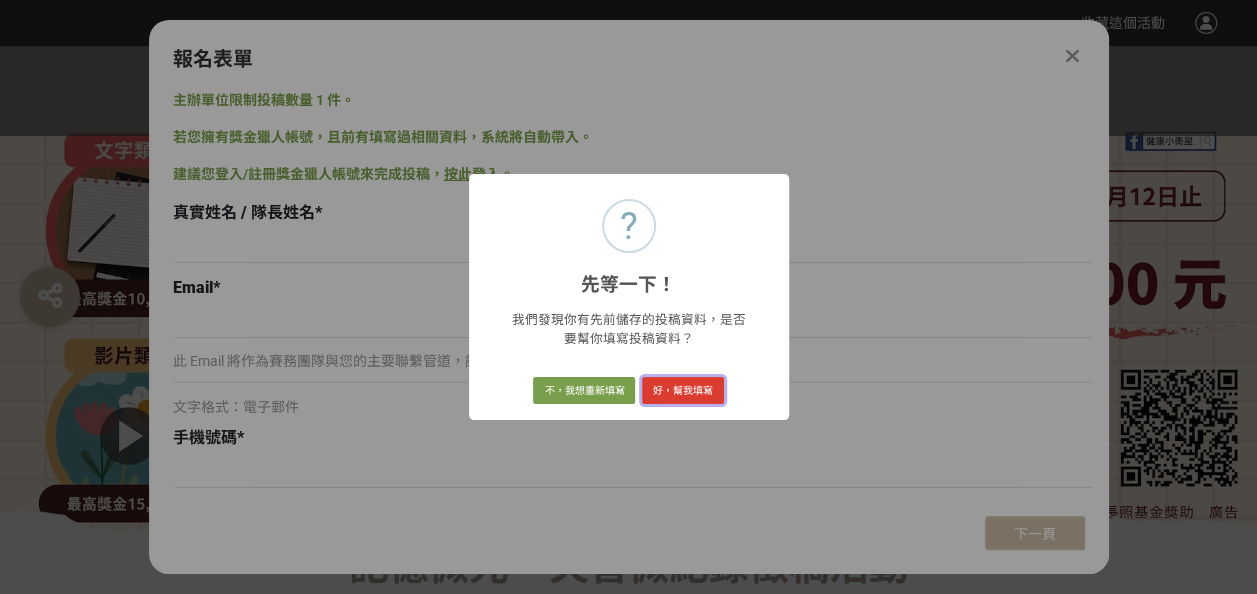 click on "好，幫我填寫" at bounding box center (683, 391) 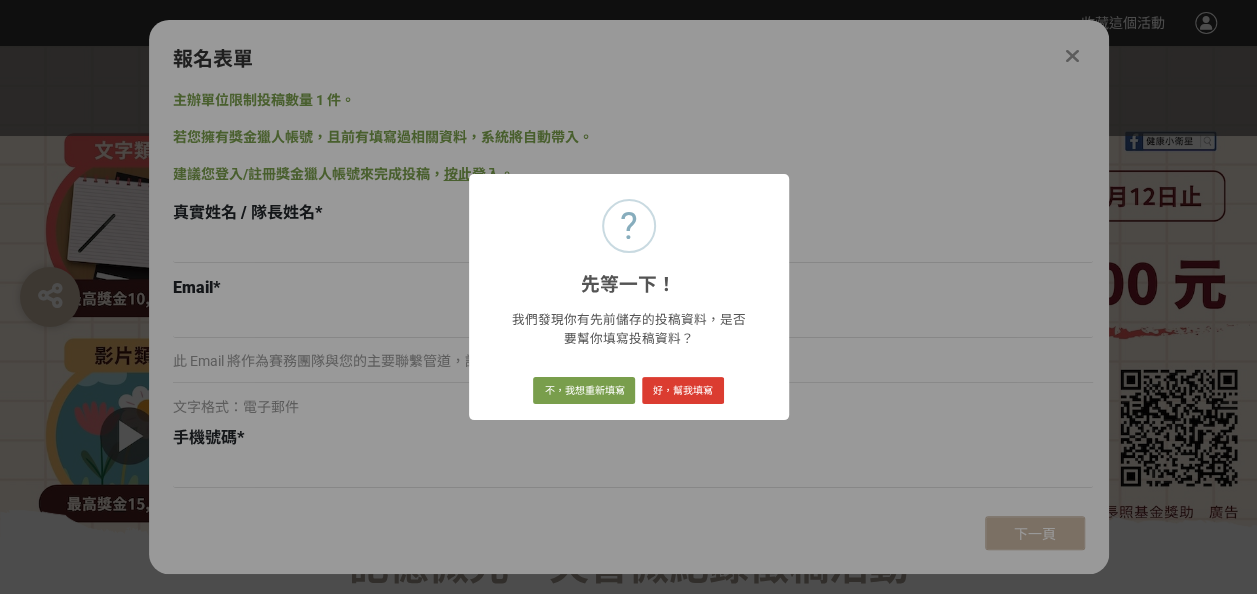 type on "[EMAIL_ADDRESS][DOMAIN_NAME]" 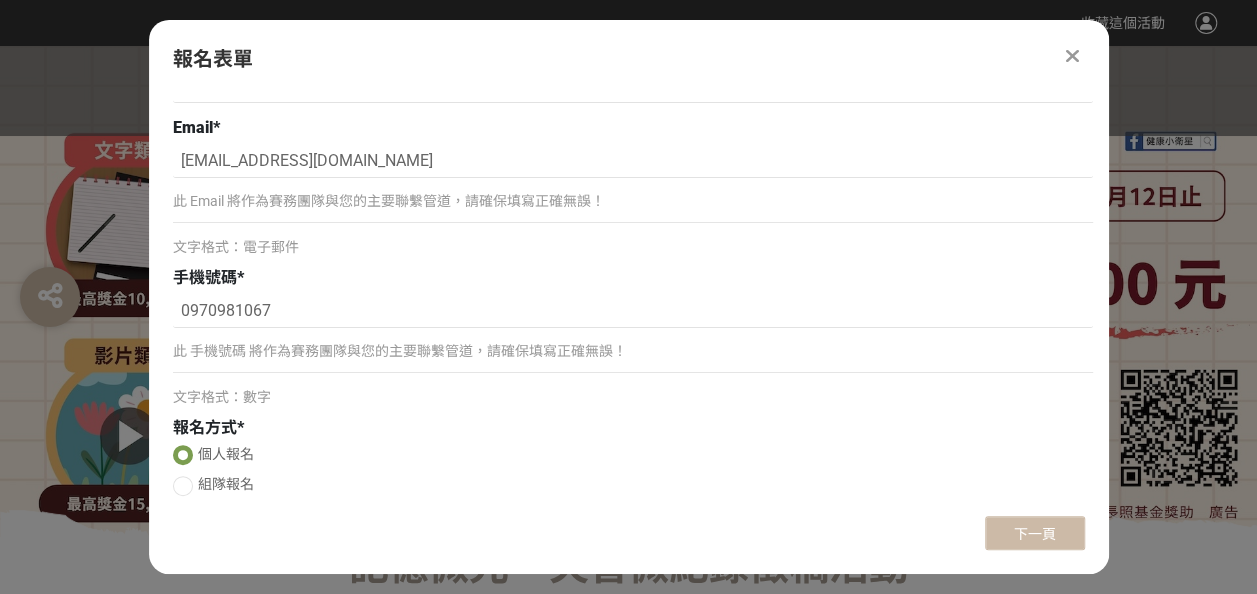 scroll, scrollTop: 235, scrollLeft: 0, axis: vertical 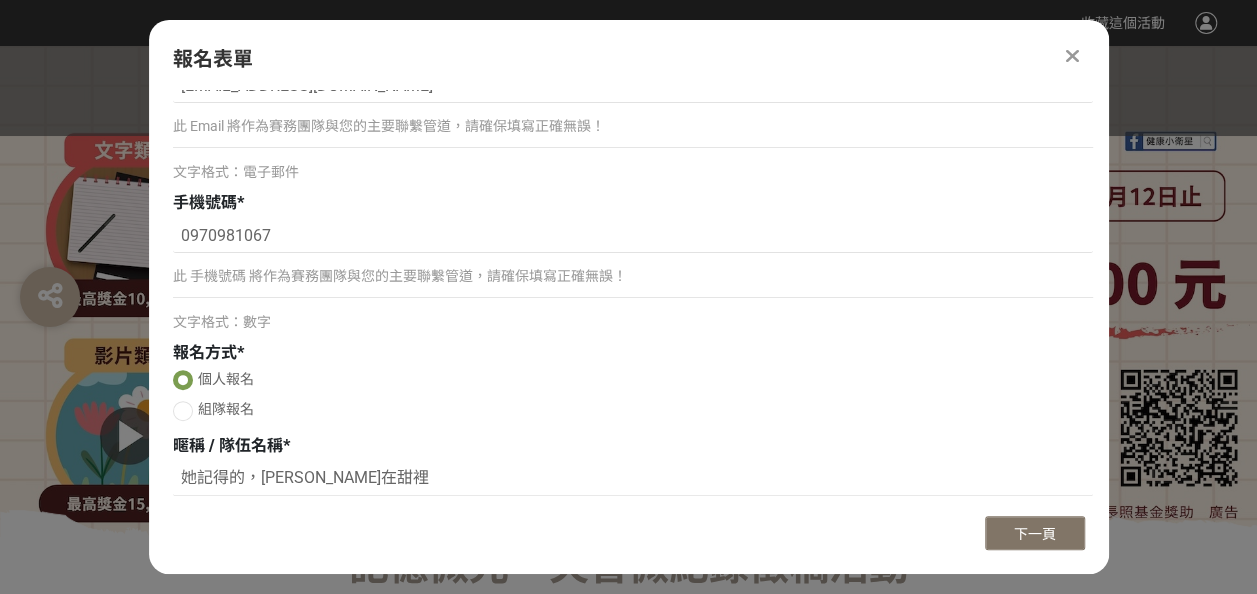 click on "下一頁" at bounding box center [1035, 534] 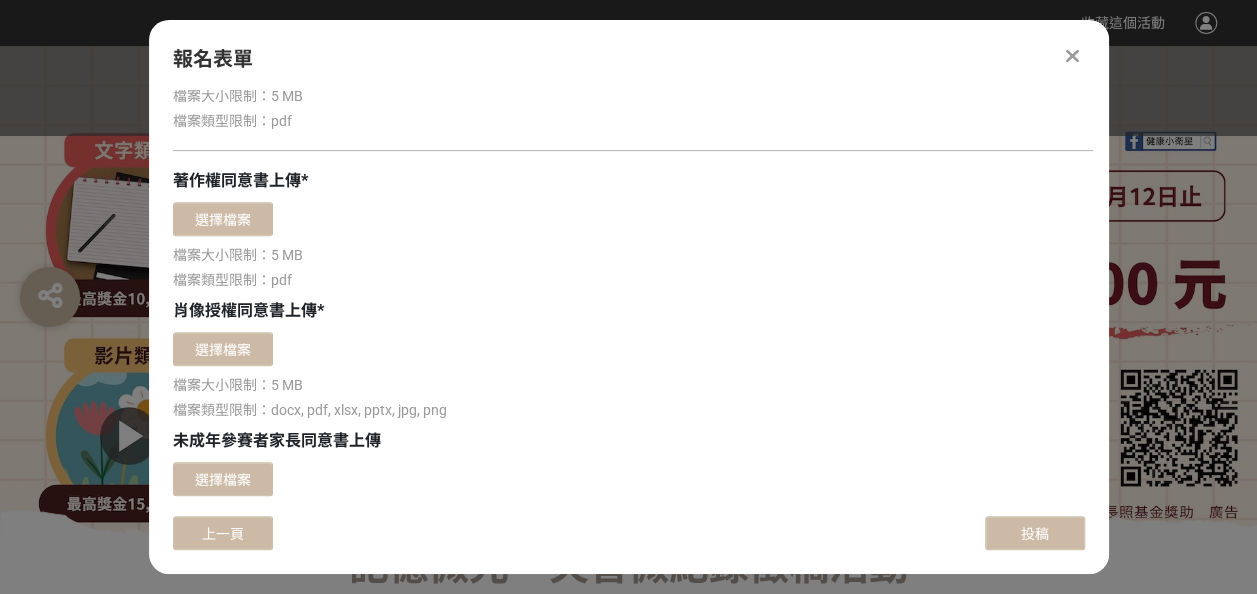 scroll, scrollTop: 435, scrollLeft: 0, axis: vertical 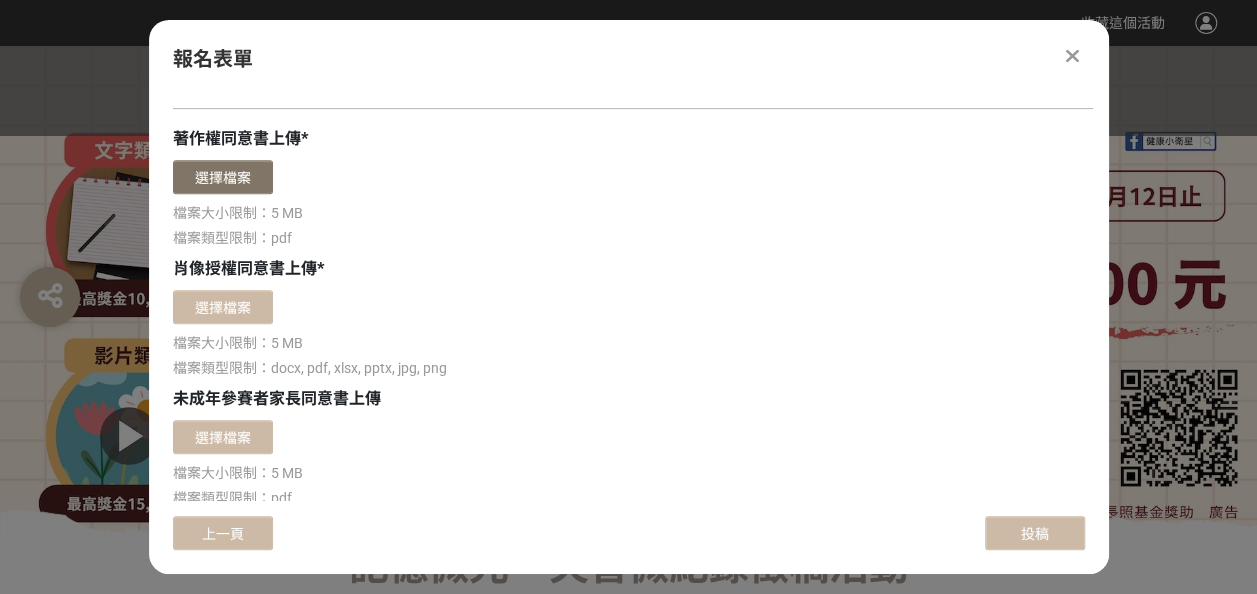 click on "選擇檔案" at bounding box center [223, 177] 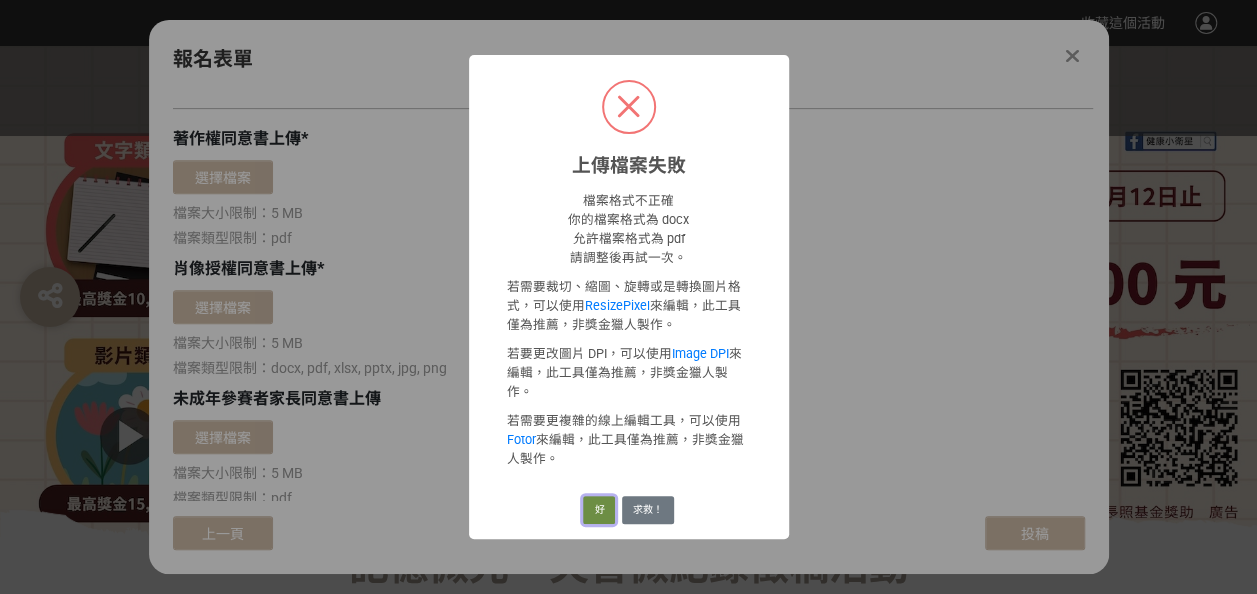 click on "好" at bounding box center (599, 510) 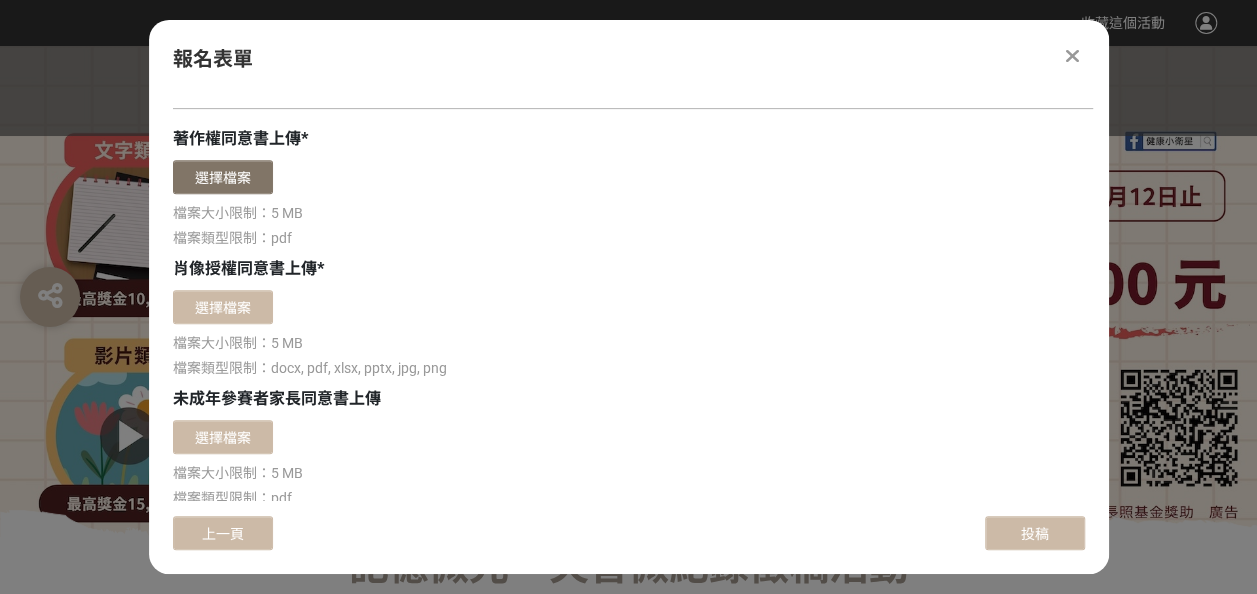 click on "選擇檔案" at bounding box center (223, 177) 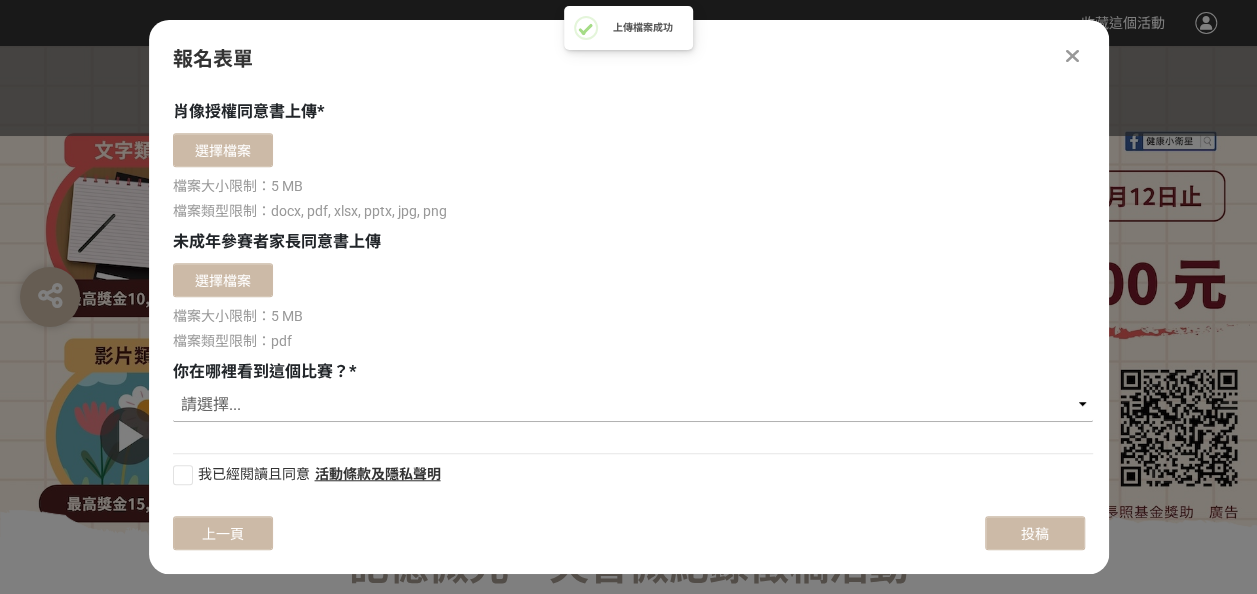 click on "請選擇... 獎金獵人網站 Facebook / Instagram 校園講座 / 老師系上推薦 電子郵件 海報 其他" at bounding box center [633, 405] 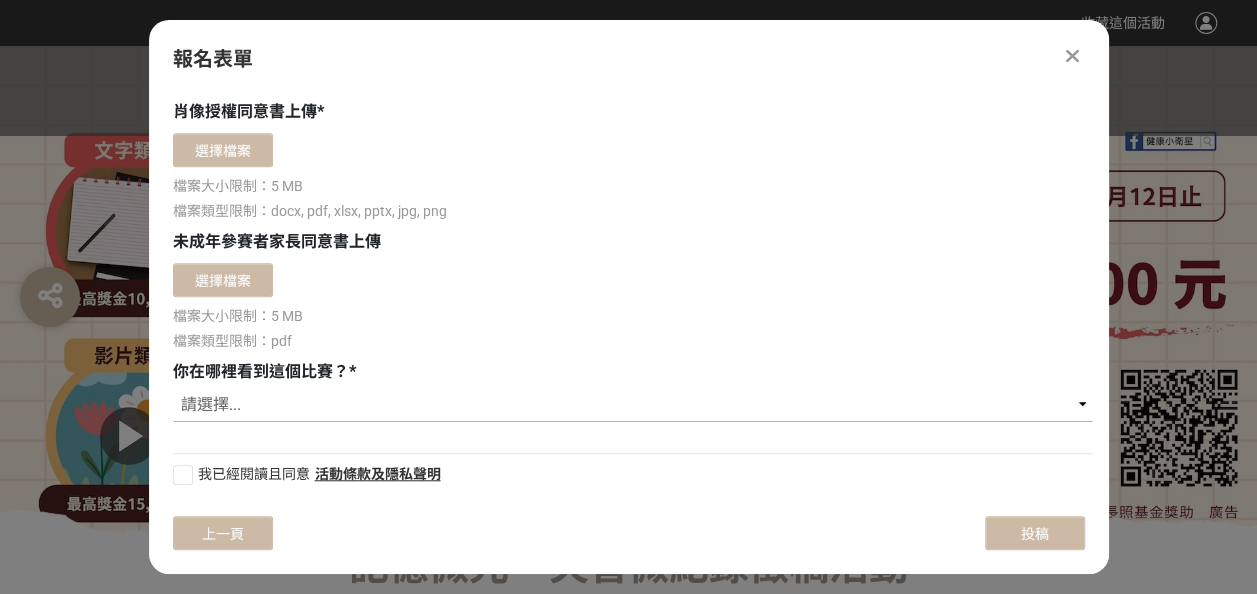 select on "cms:formUnit:otherOption:0e16ee9d8098dcdead8fb449504f3960" 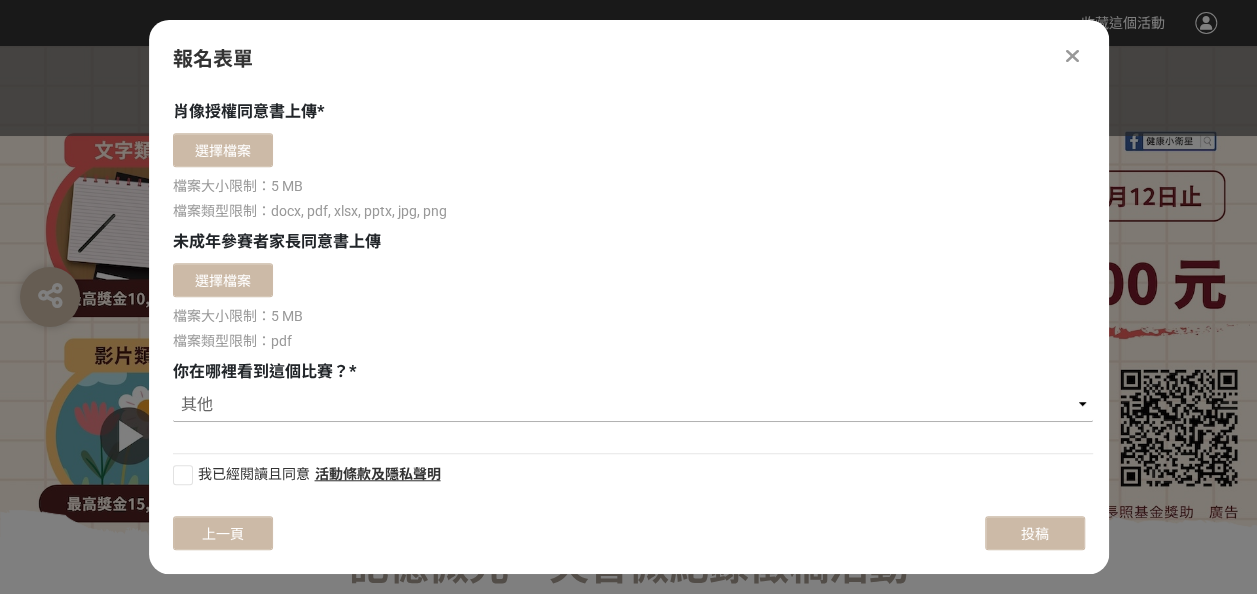 click on "請選擇... 獎金獵人網站 Facebook / Instagram 校園講座 / 老師系上推薦 電子郵件 海報 其他" at bounding box center (633, 405) 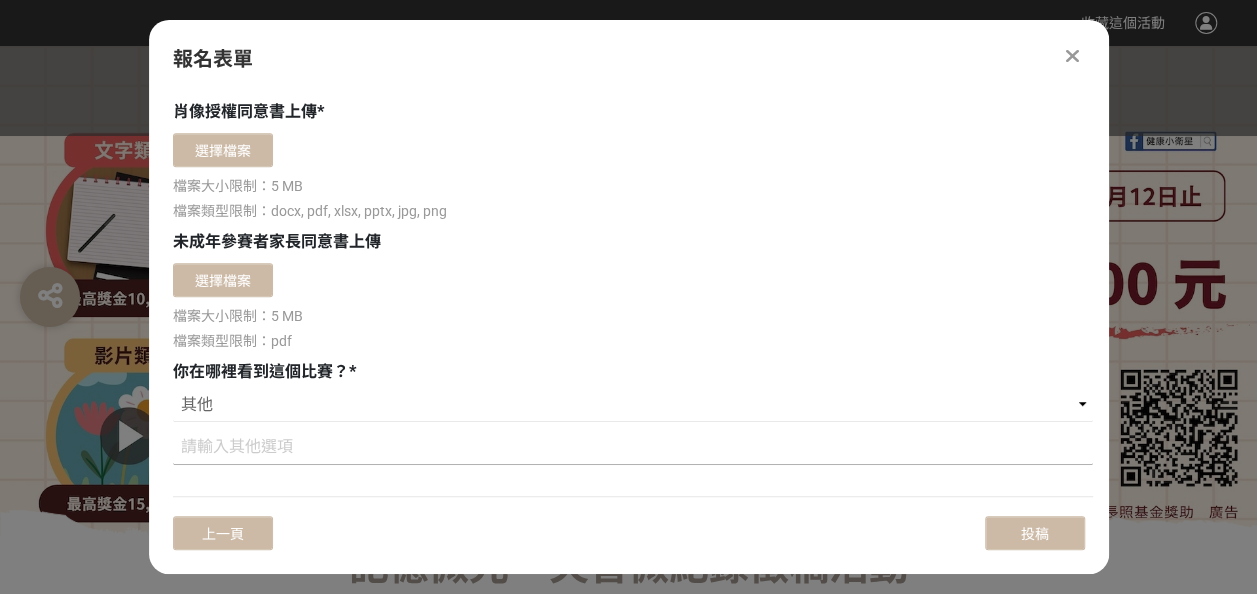click at bounding box center [633, 448] 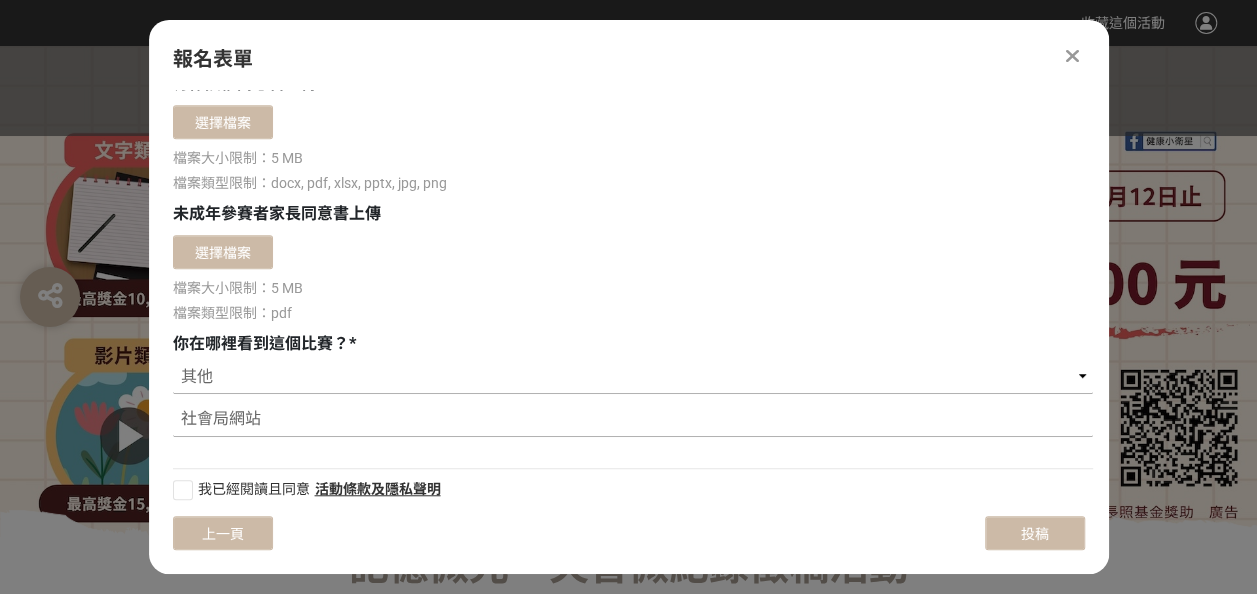 scroll, scrollTop: 669, scrollLeft: 0, axis: vertical 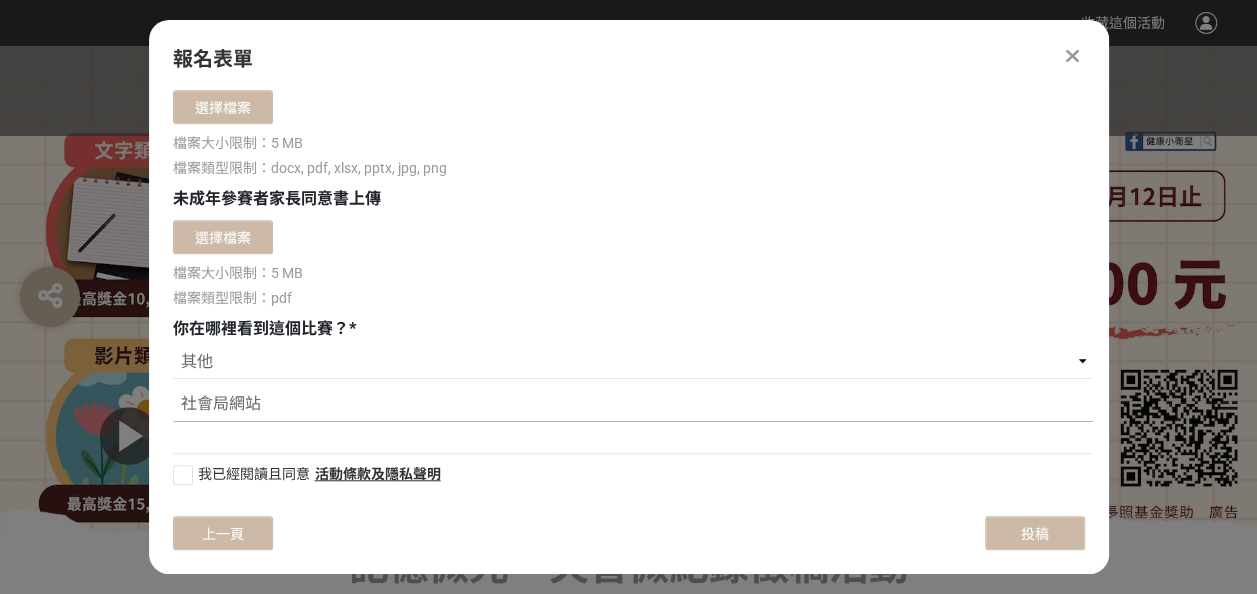 type on "社會局網站" 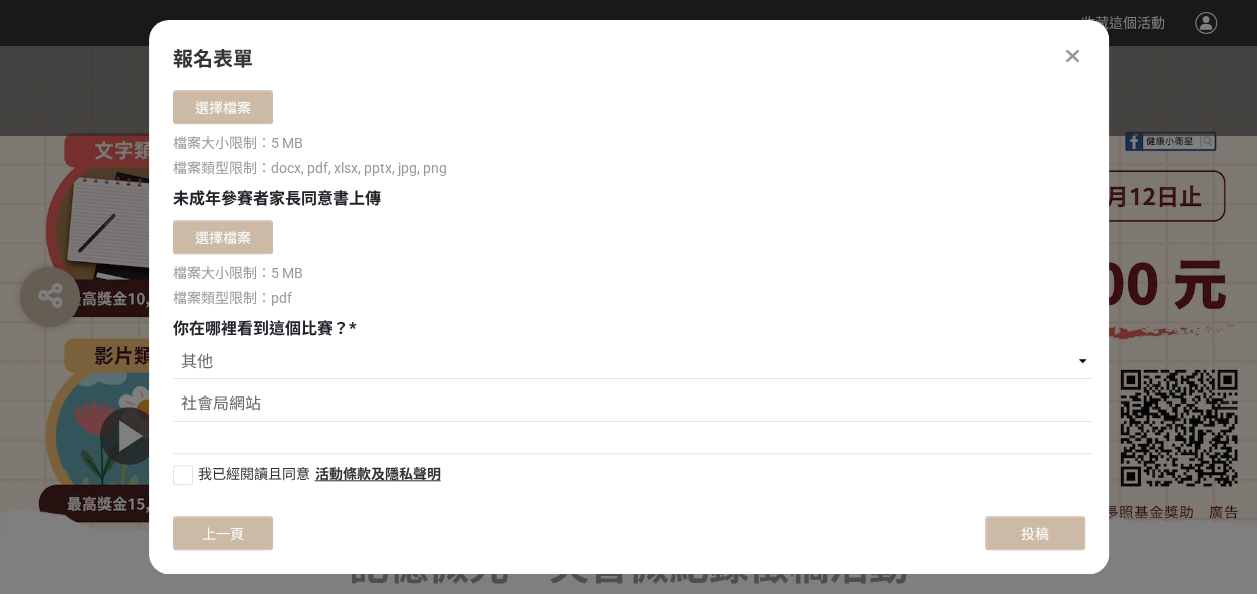click at bounding box center (183, 475) 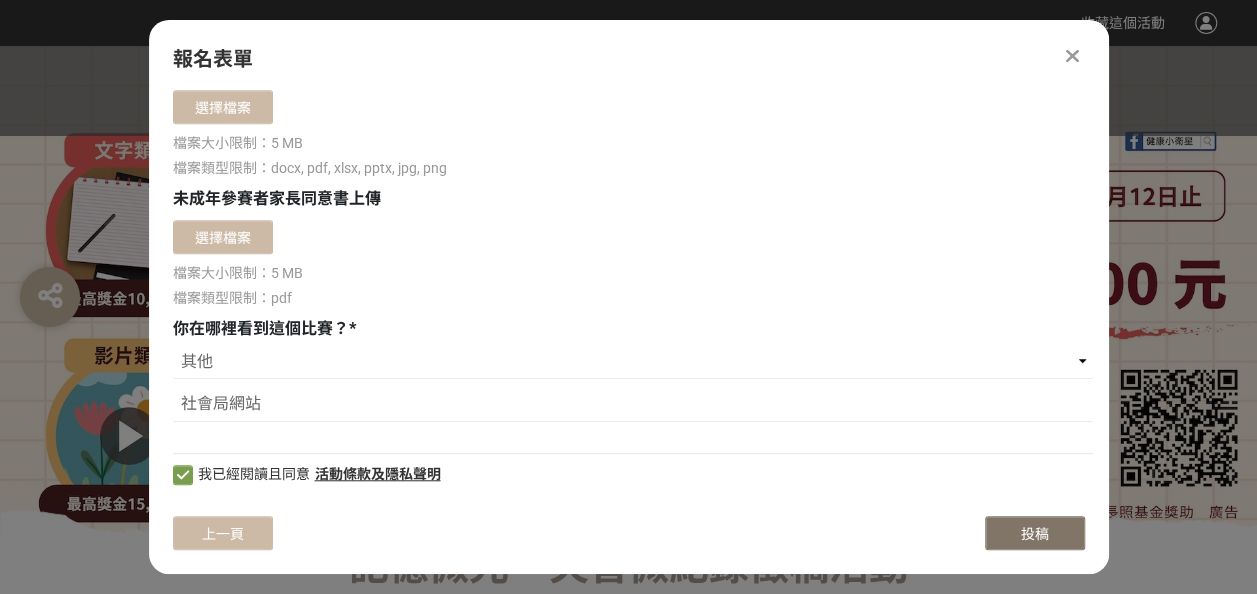 click on "投稿" at bounding box center (1035, 533) 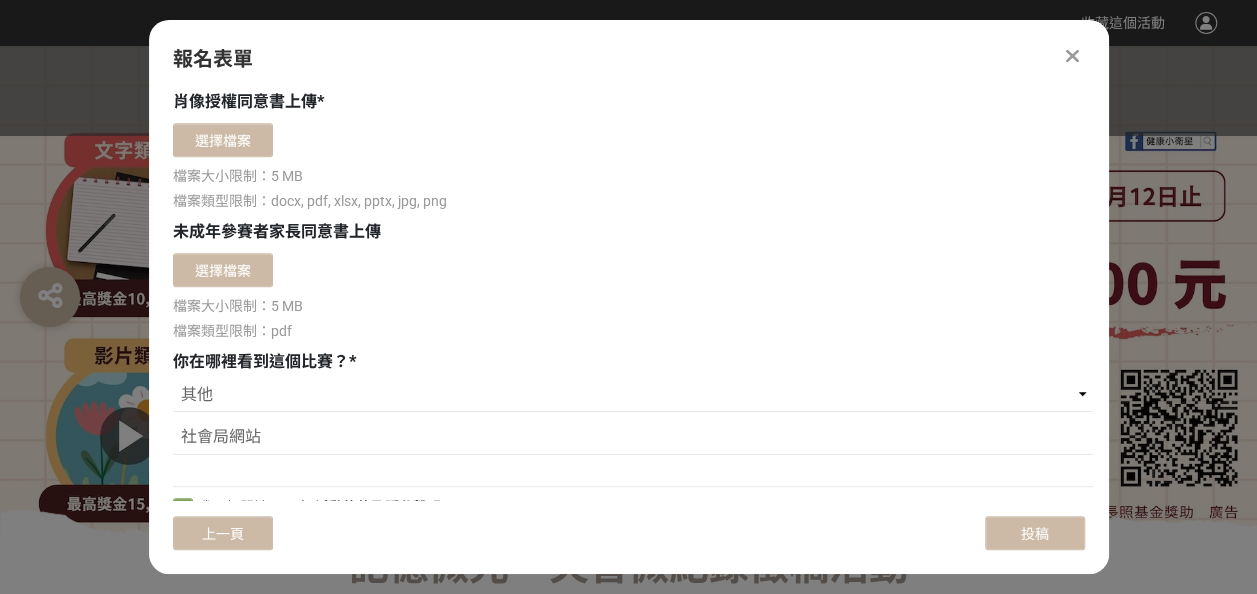 scroll, scrollTop: 669, scrollLeft: 0, axis: vertical 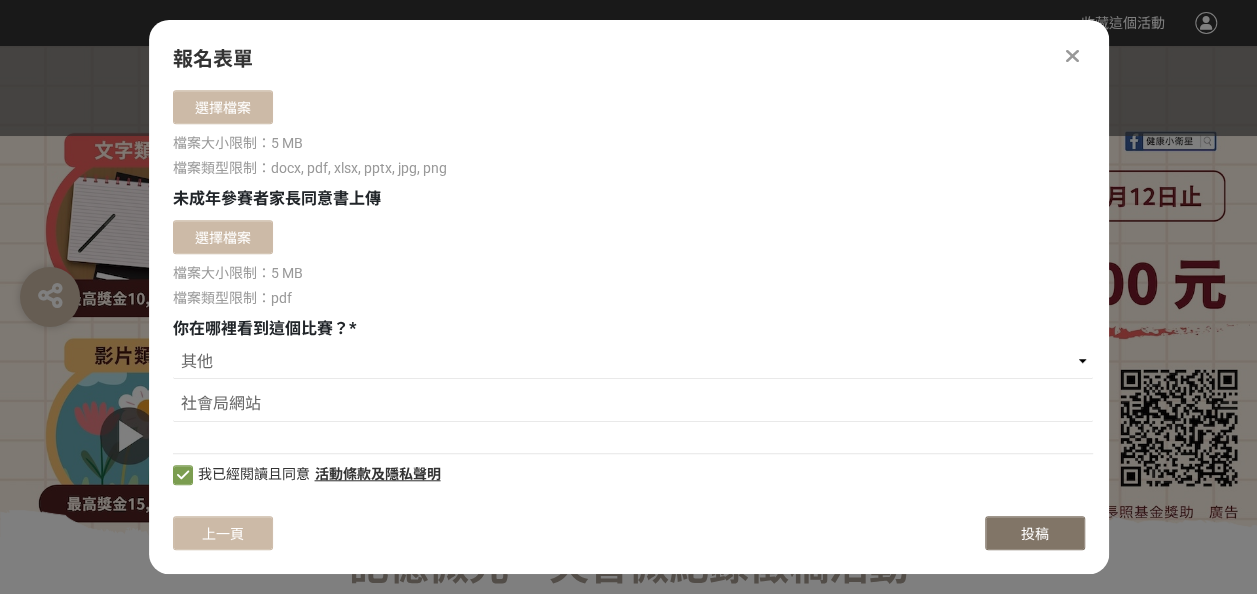 click on "投稿" at bounding box center [1035, 534] 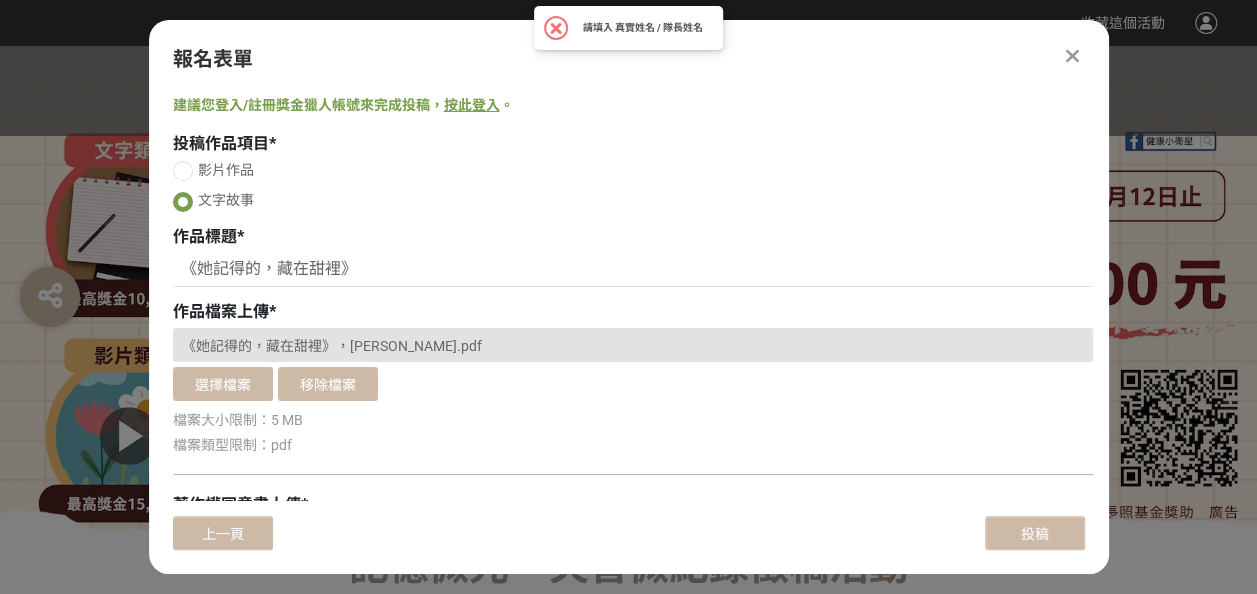 scroll, scrollTop: 0, scrollLeft: 0, axis: both 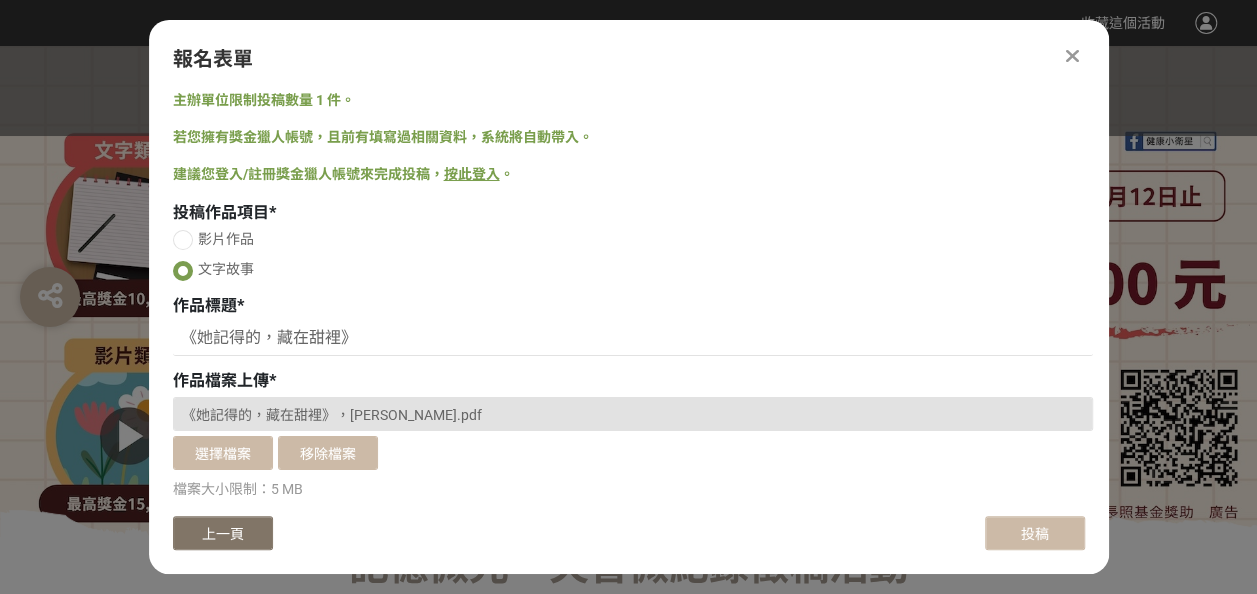 click on "上一頁" at bounding box center [223, 533] 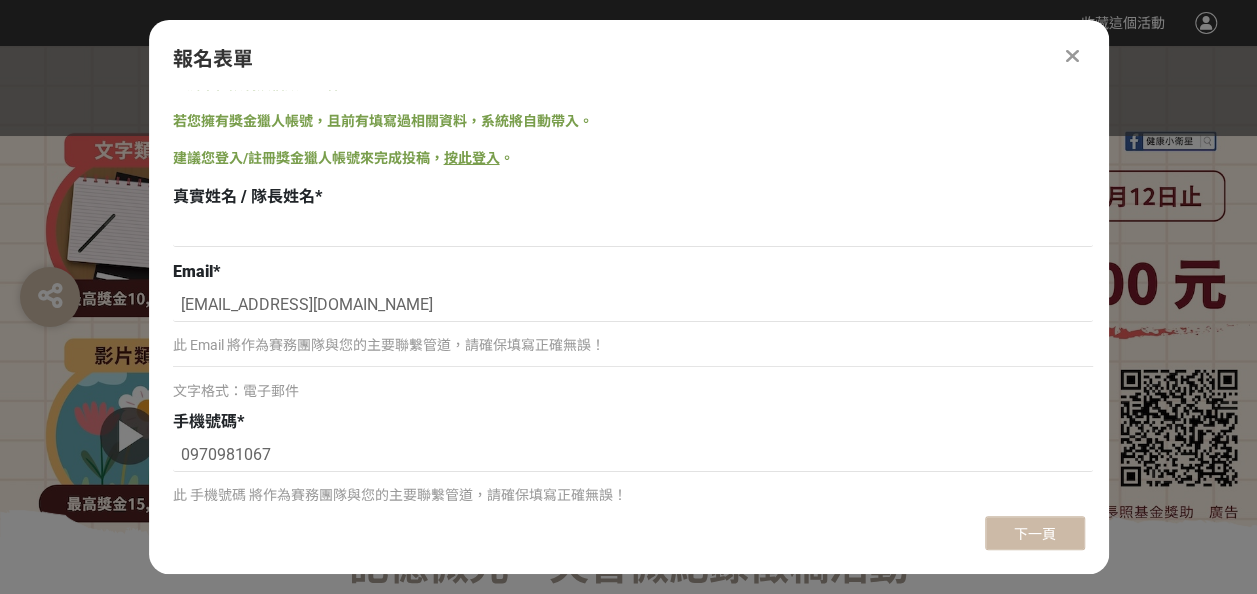 scroll, scrollTop: 0, scrollLeft: 0, axis: both 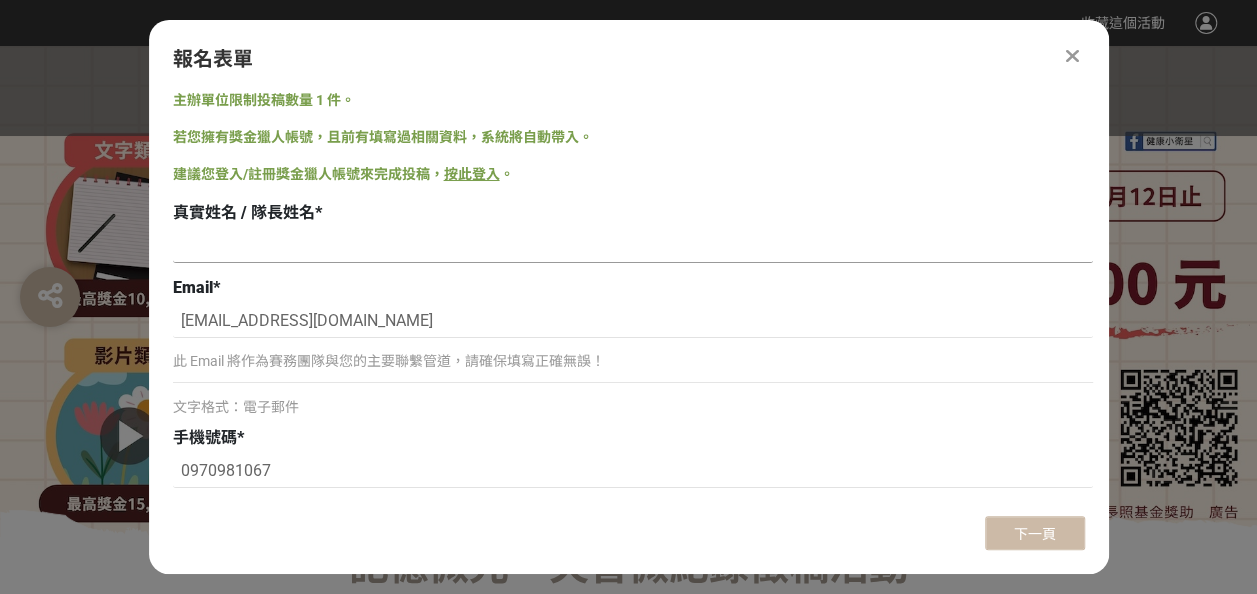 click at bounding box center [633, 246] 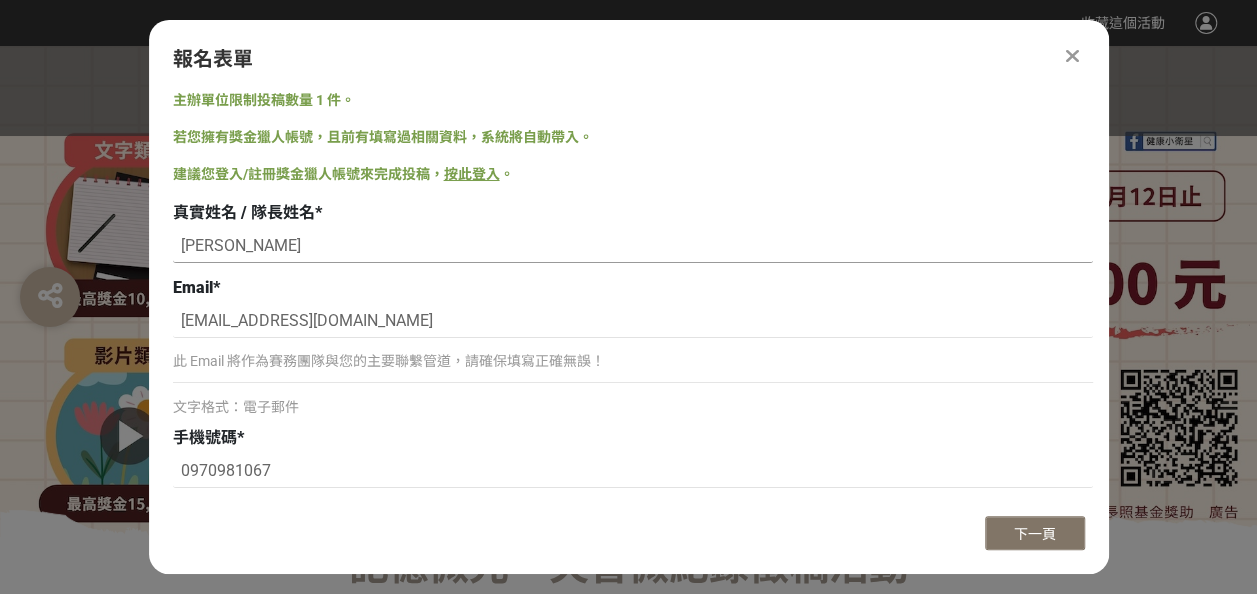 type on "[PERSON_NAME]" 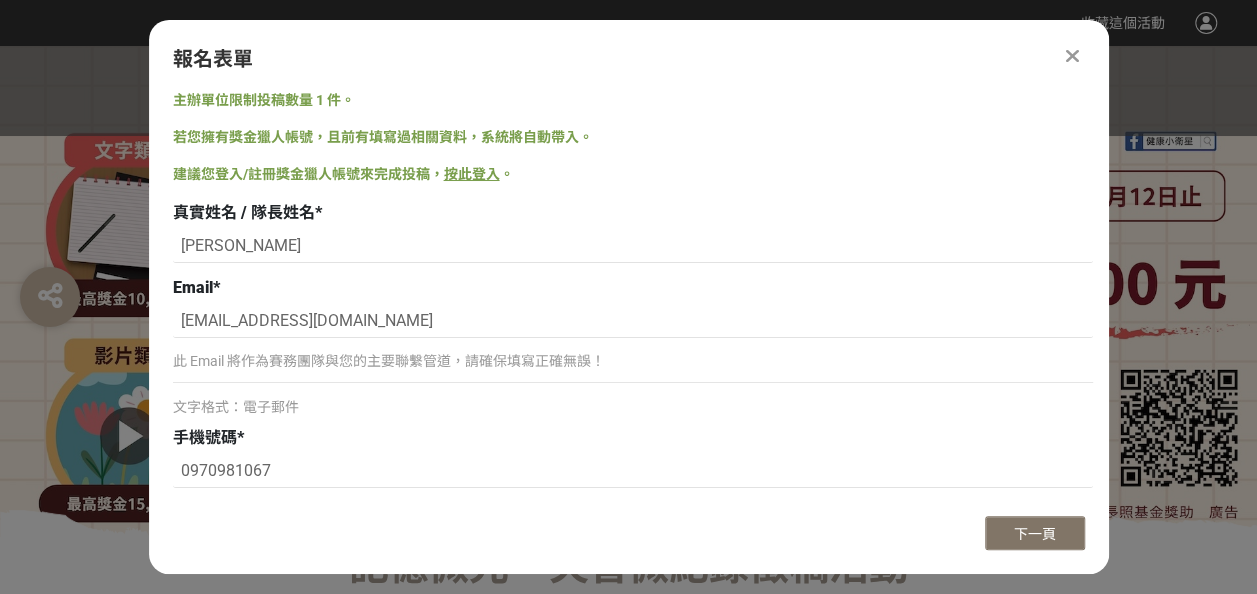 click on "下一頁" at bounding box center [1035, 534] 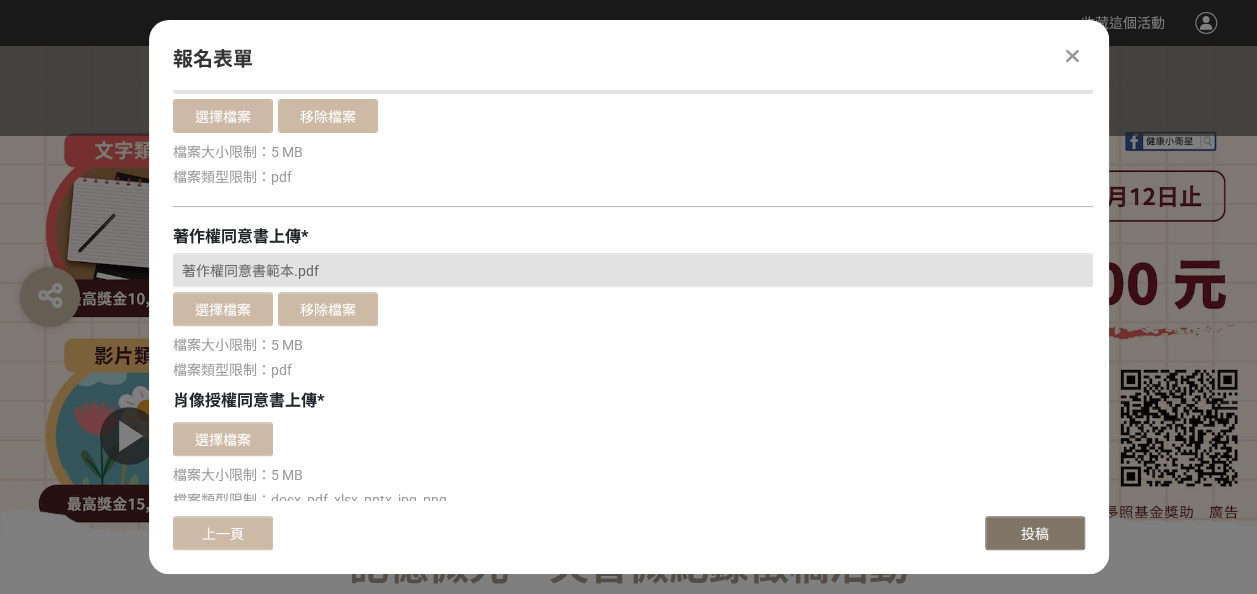 scroll, scrollTop: 600, scrollLeft: 0, axis: vertical 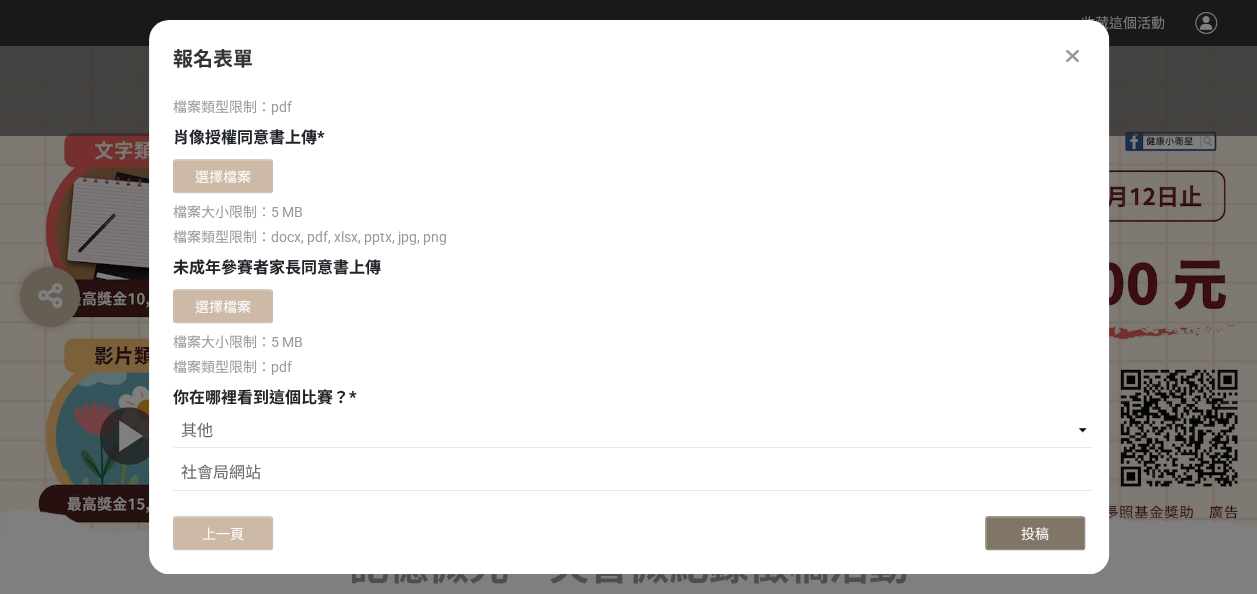 click on "投稿" at bounding box center [1035, 534] 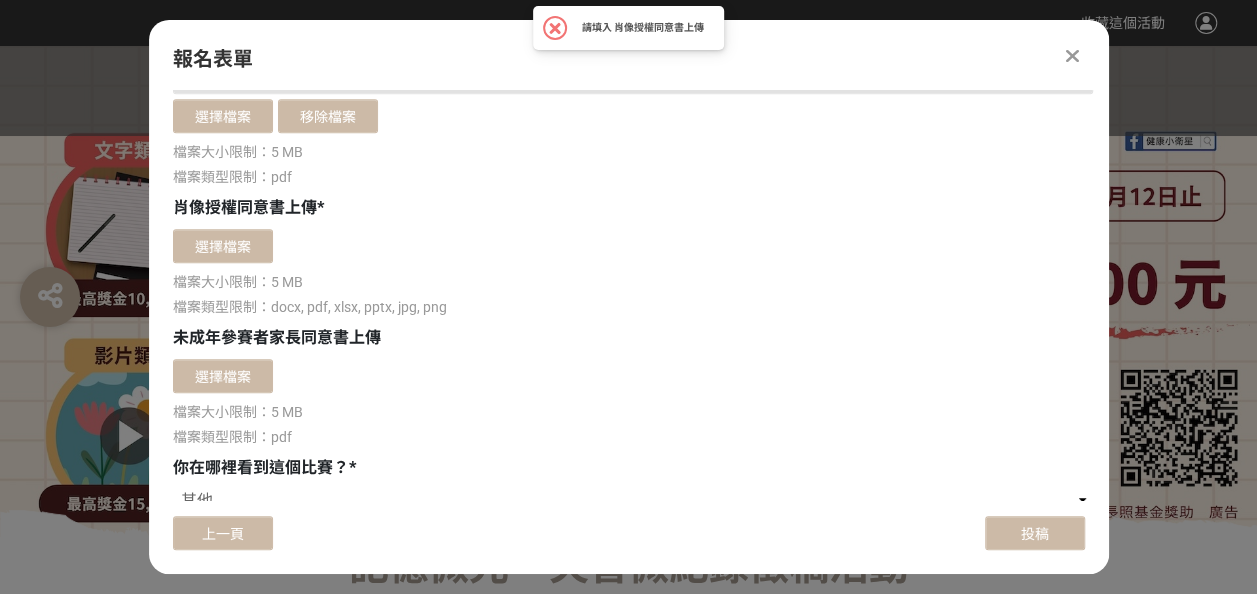 scroll, scrollTop: 500, scrollLeft: 0, axis: vertical 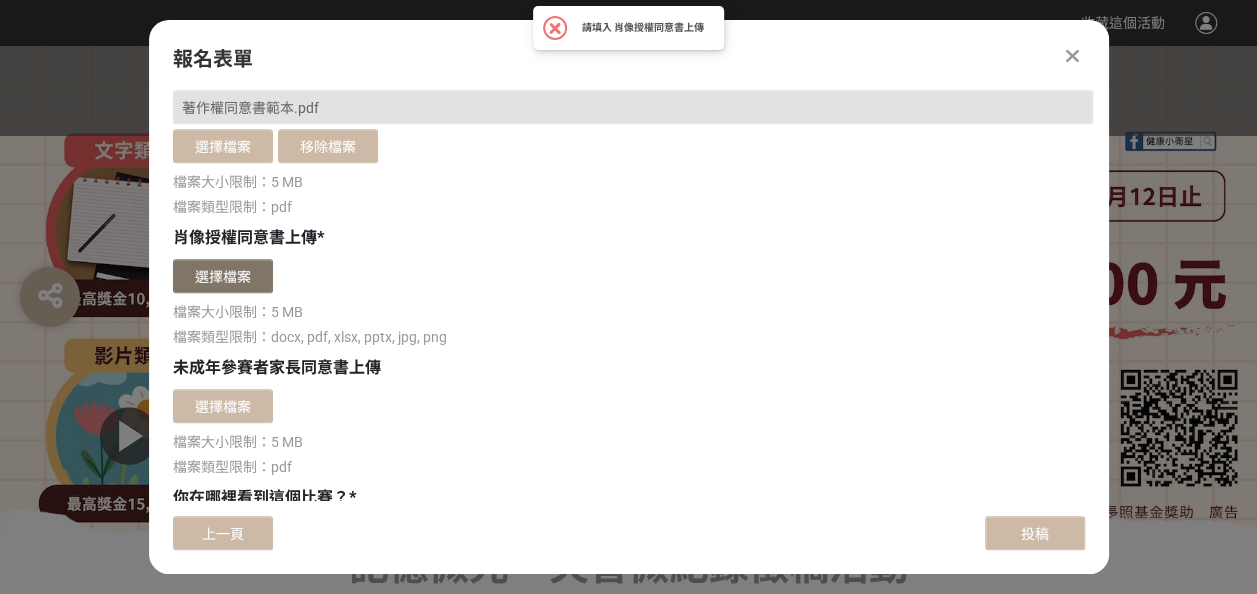 click on "選擇檔案" at bounding box center [223, 276] 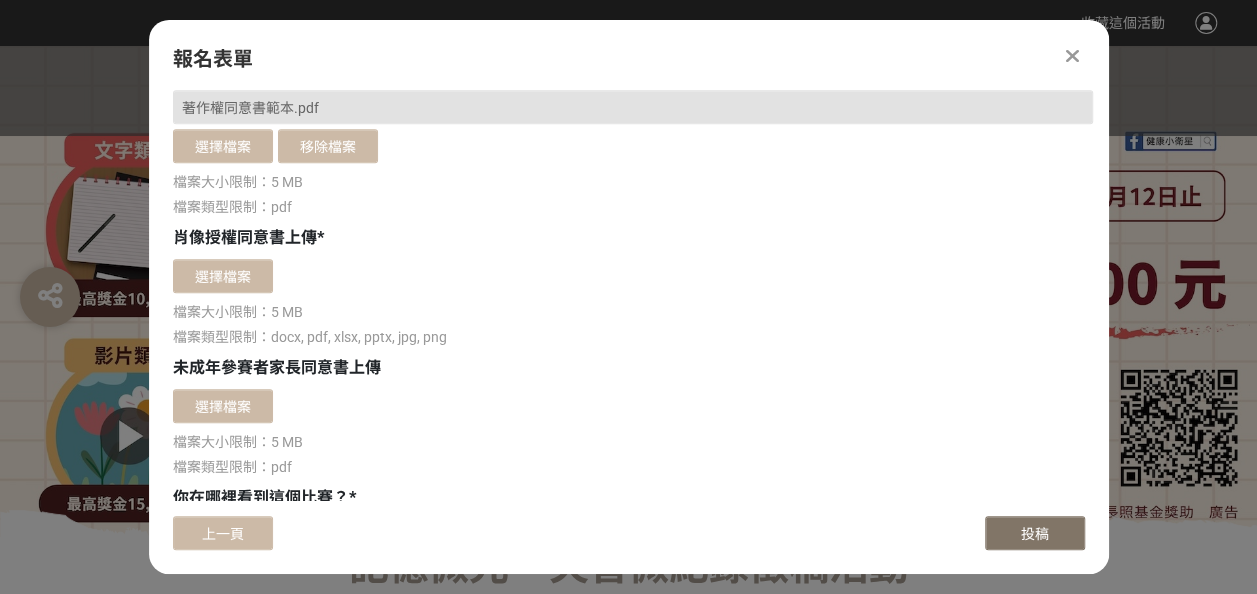 click on "投稿" at bounding box center [1035, 534] 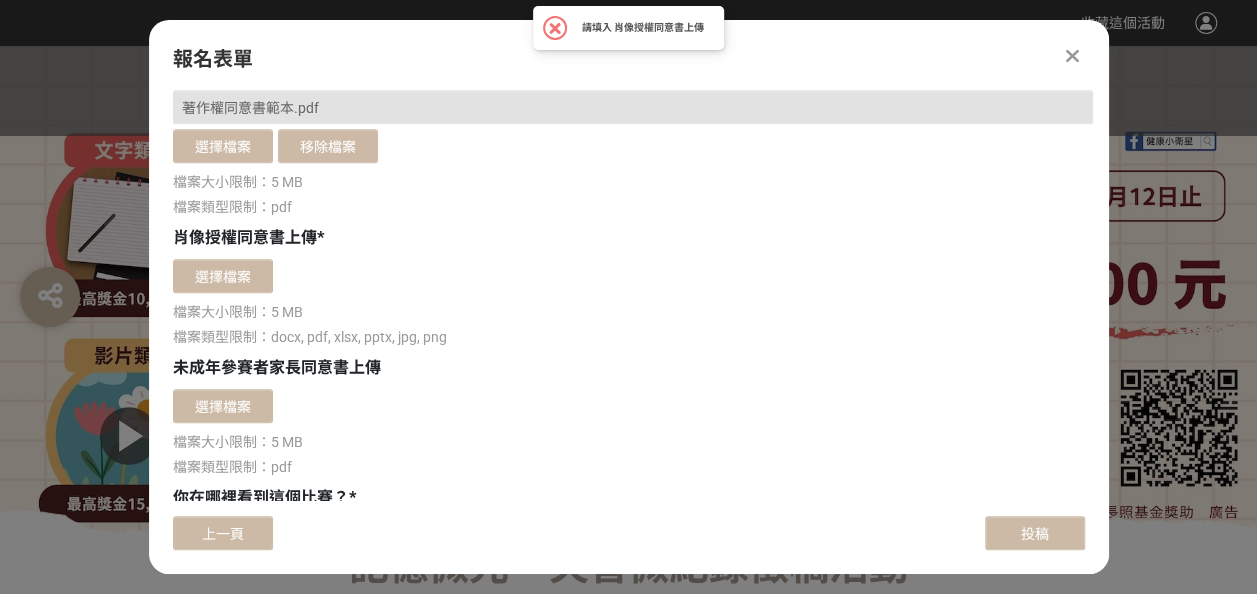 click at bounding box center [1072, 56] 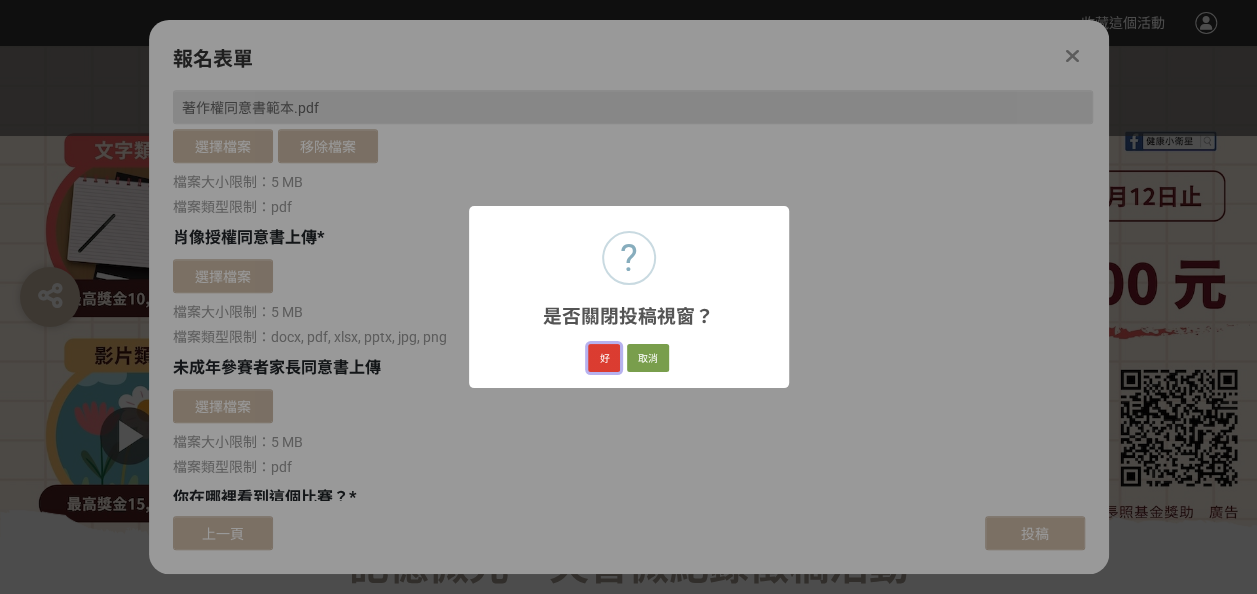 click on "好" at bounding box center [604, 358] 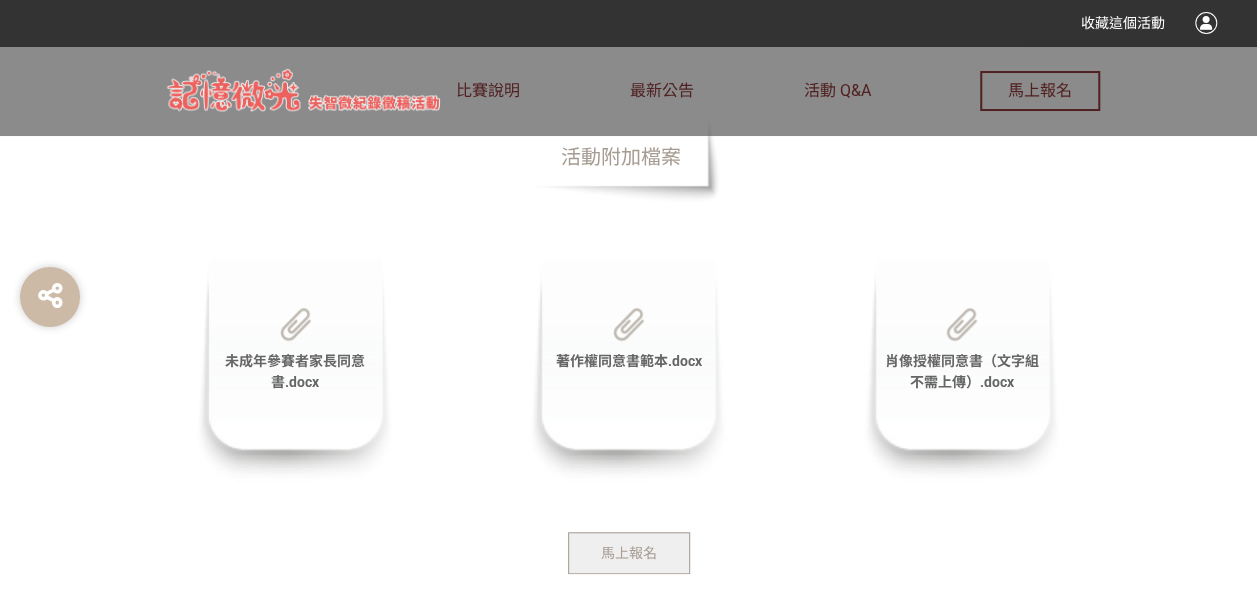scroll, scrollTop: 4354, scrollLeft: 0, axis: vertical 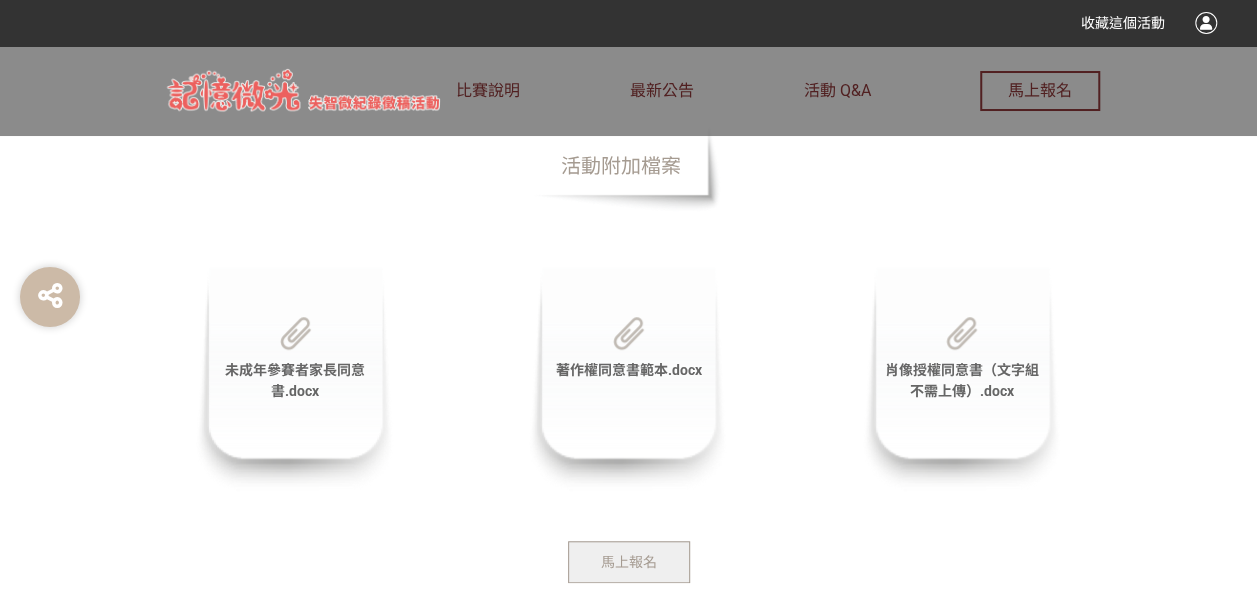 click on "肖像授權同意書（文字組不需上傳）.docx" at bounding box center (962, 380) 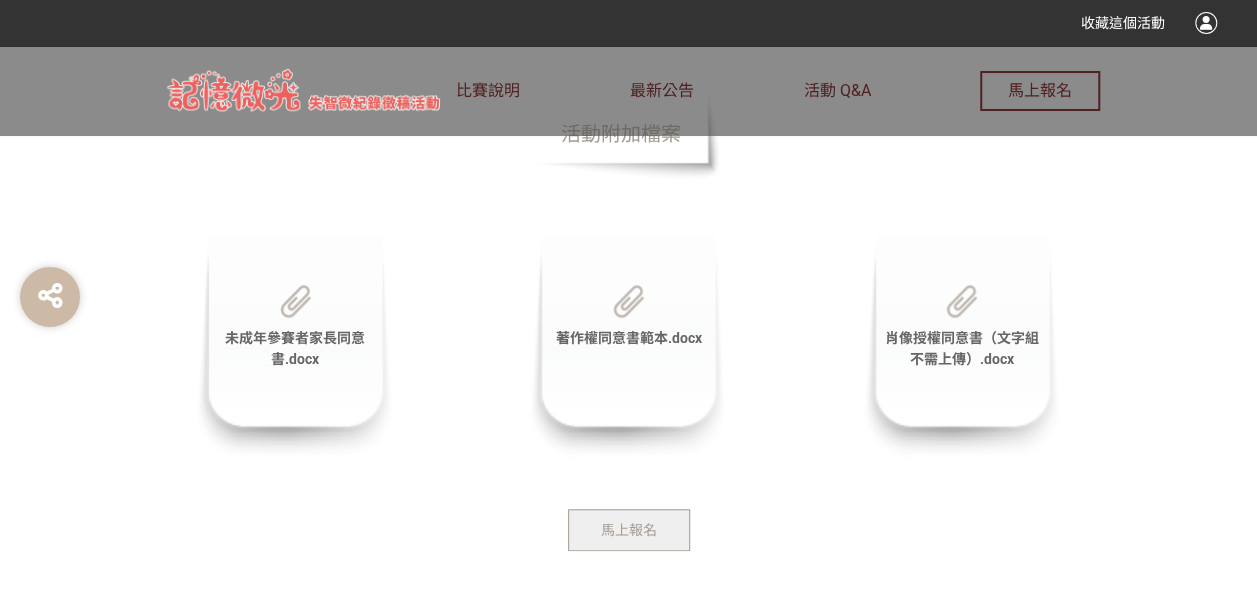 scroll, scrollTop: 4354, scrollLeft: 0, axis: vertical 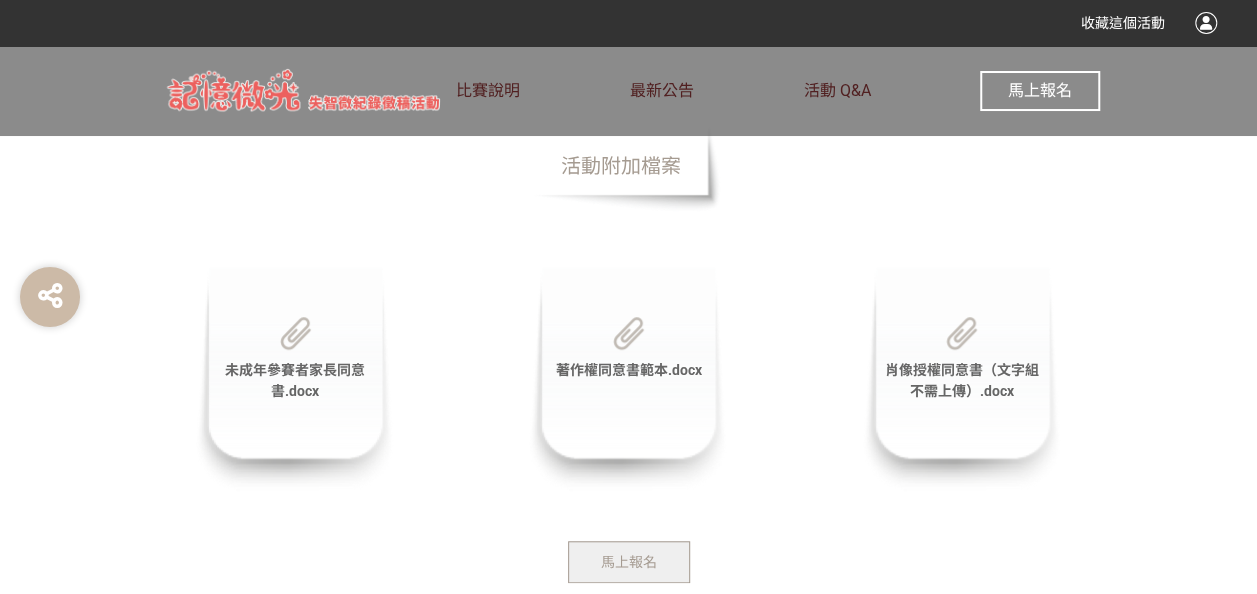 click on "馬上報名" at bounding box center [1040, 91] 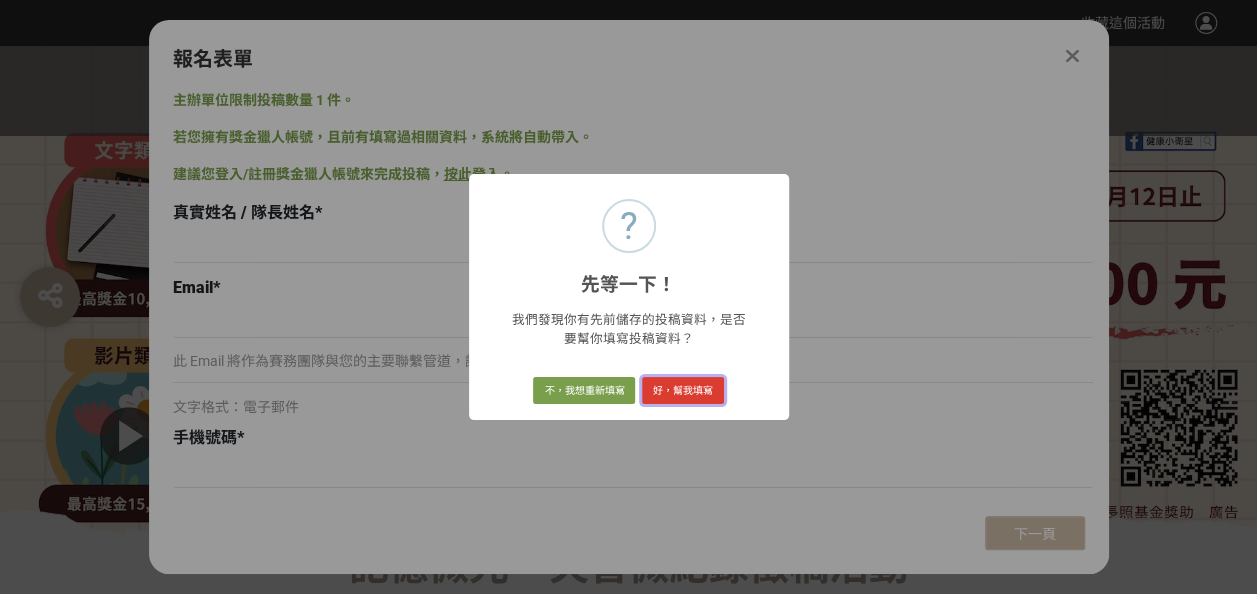 click on "好，幫我填寫" at bounding box center [683, 391] 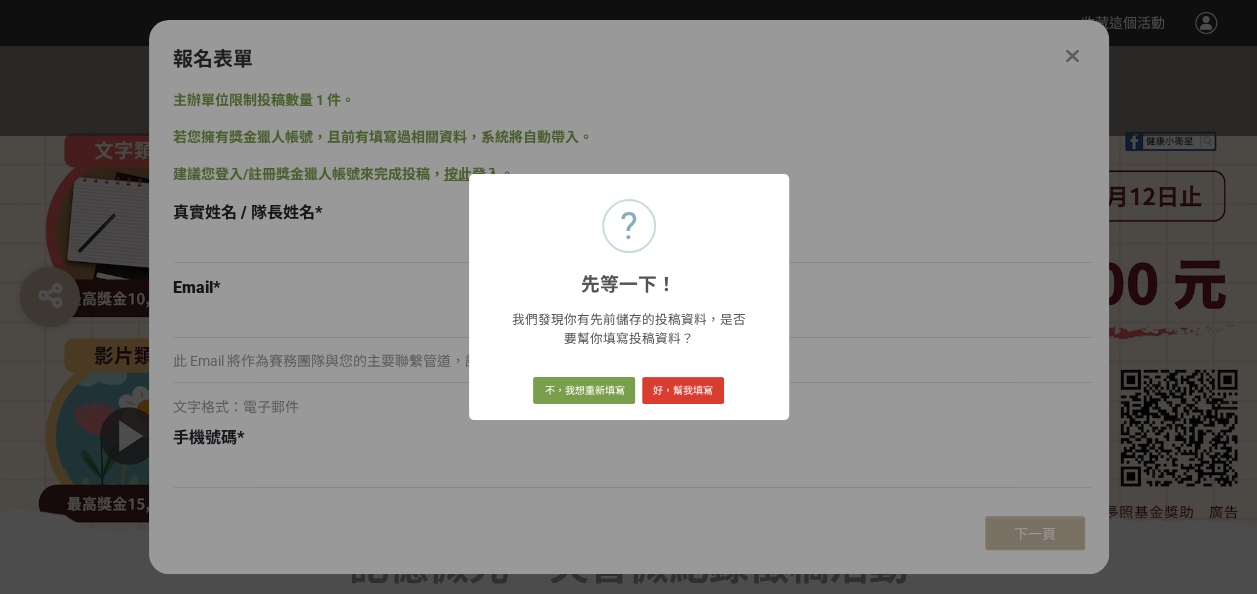 type on "[PERSON_NAME]" 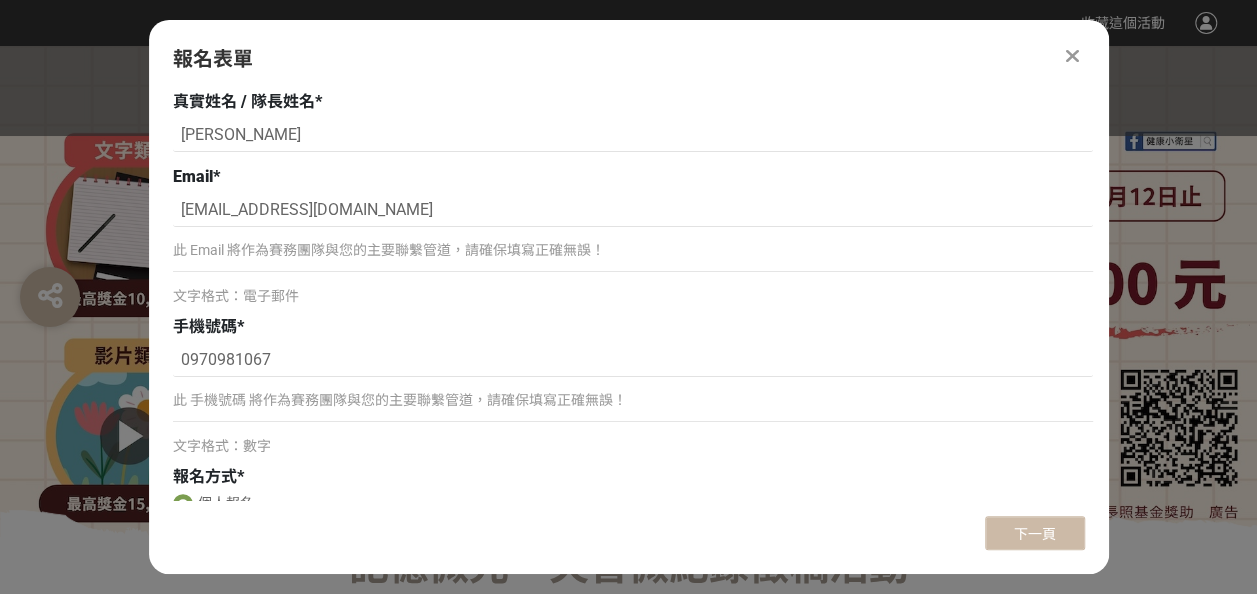 scroll, scrollTop: 235, scrollLeft: 0, axis: vertical 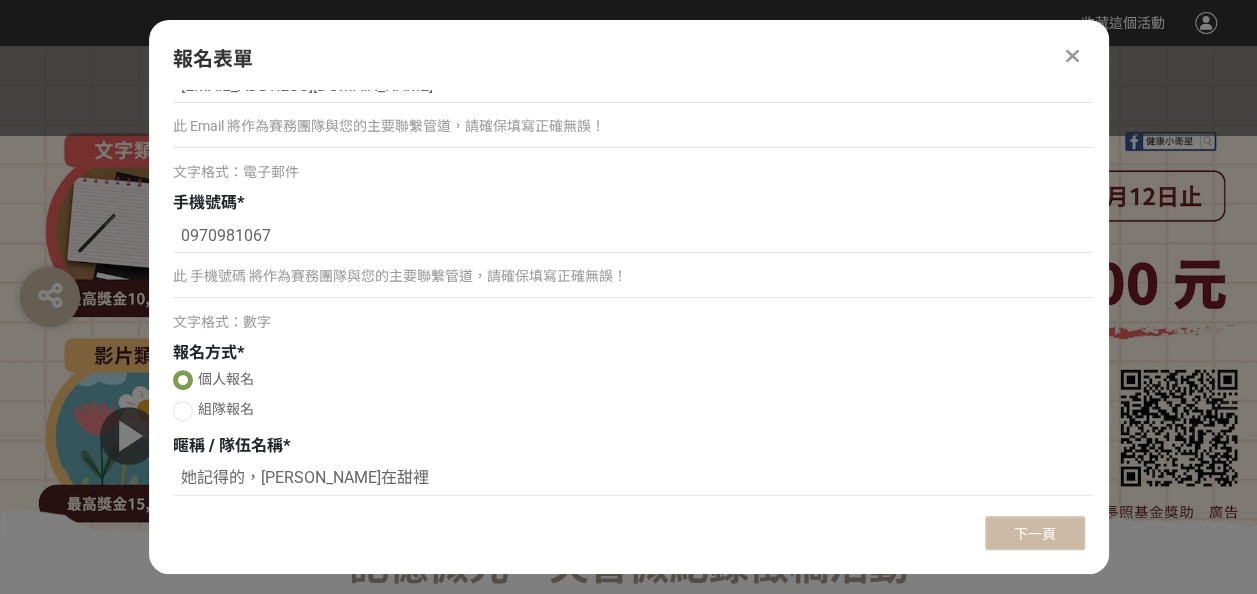 click on "報名表單 主辦單位限制投稿數量 1 件。 若您擁有獎金獵人帳號，且前有填寫過相關資料，系統將自動帶入。 建議您登入/註冊獎金獵人帳號來完成投稿， 按此登入 。 真實姓名 / 隊長姓名 * [PERSON_NAME] Email * [EMAIL_ADDRESS][DOMAIN_NAME] 此 Email 將作為賽務團隊與您的主要聯繫管道，請確保填寫正確無誤！ 文字格式：電子郵件 手機號碼 * 0970981067 此 手機號碼 將作為賽務團隊與您的主要聯繫管道，請確保填寫正確無誤！ 文字格式：數字 報名方式 * 個人報名 組隊報名 暱稱 / 隊伍名稱 * 她記得的，藏在甜裡 下一頁" at bounding box center (629, 297) 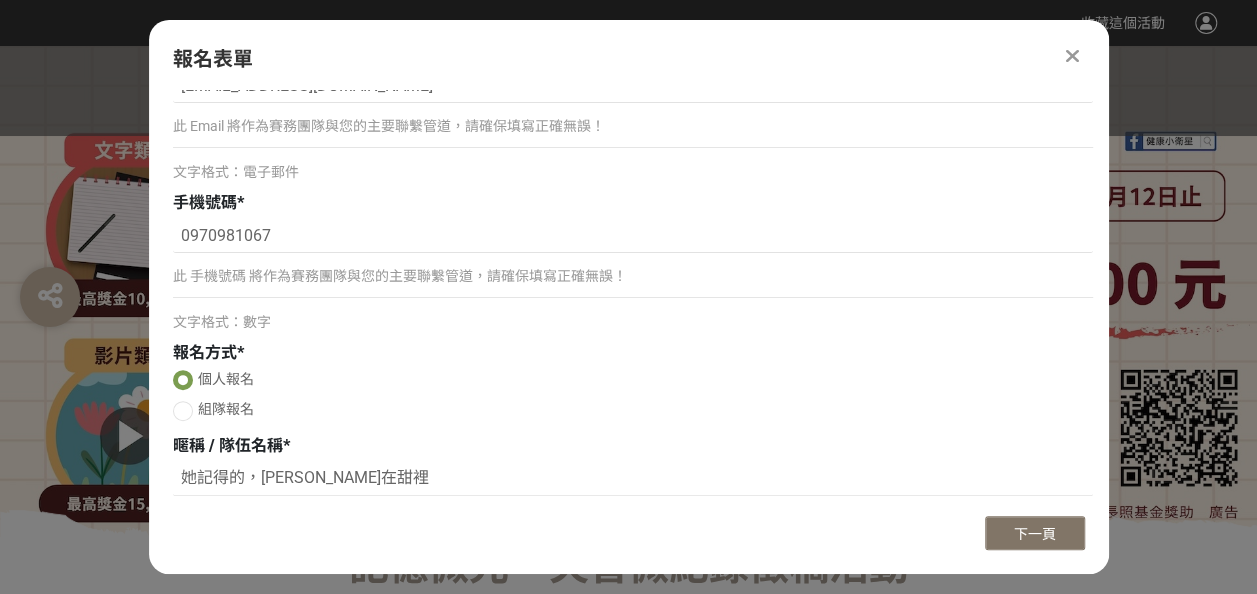 click on "下一頁" at bounding box center [1035, 534] 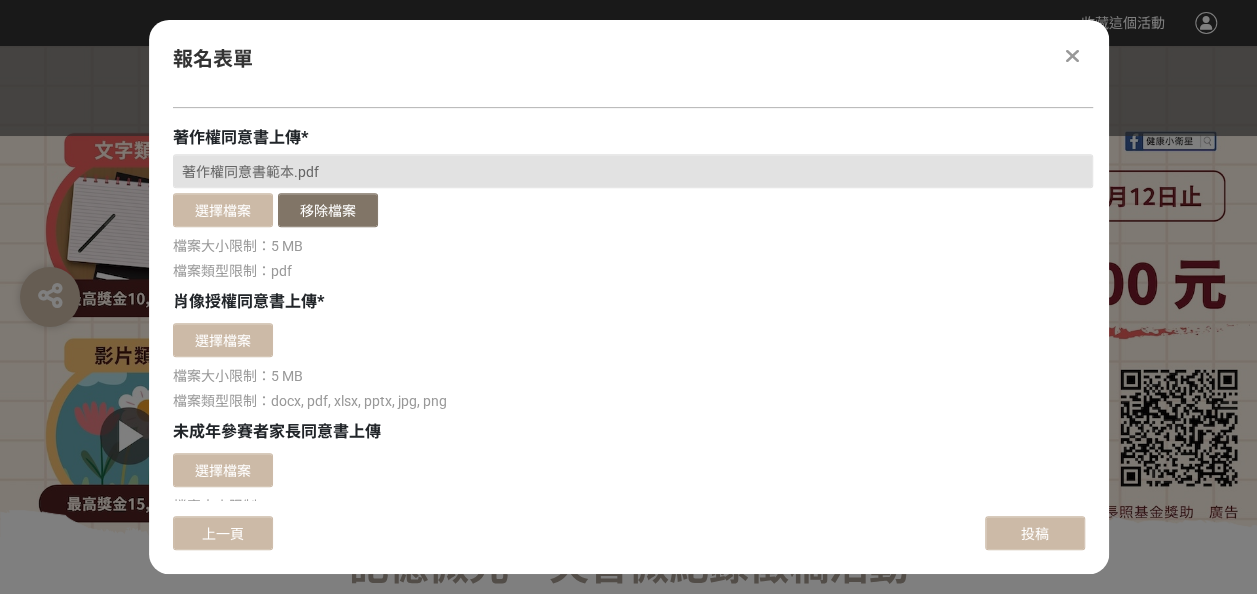scroll, scrollTop: 535, scrollLeft: 0, axis: vertical 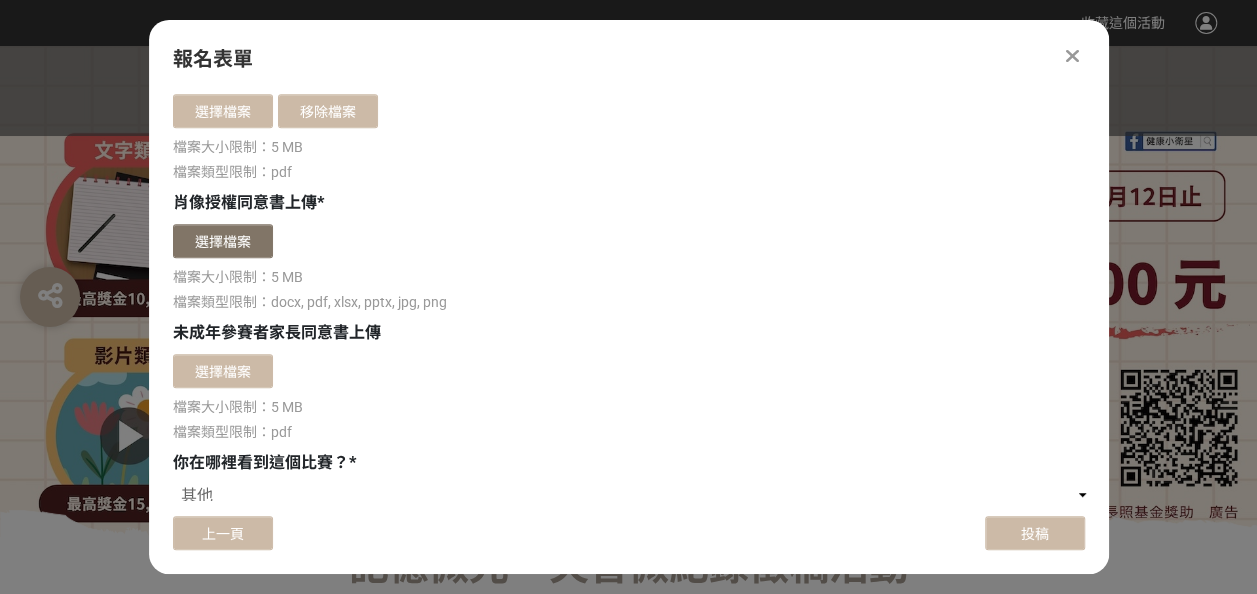 click on "選擇檔案" at bounding box center (223, 241) 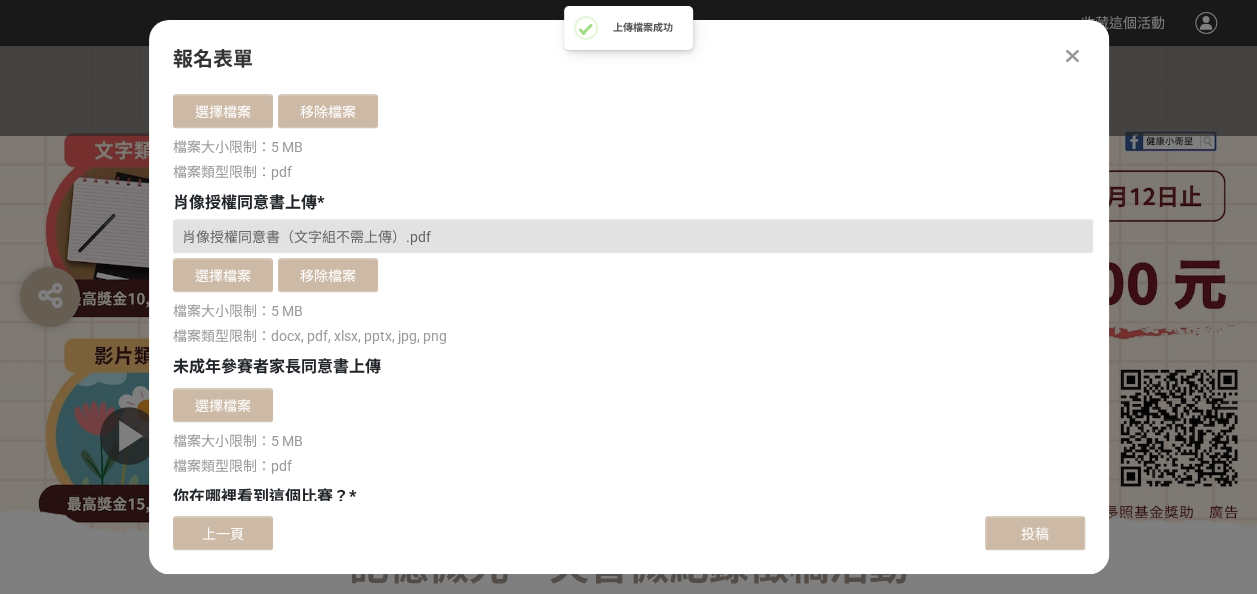 scroll, scrollTop: 703, scrollLeft: 0, axis: vertical 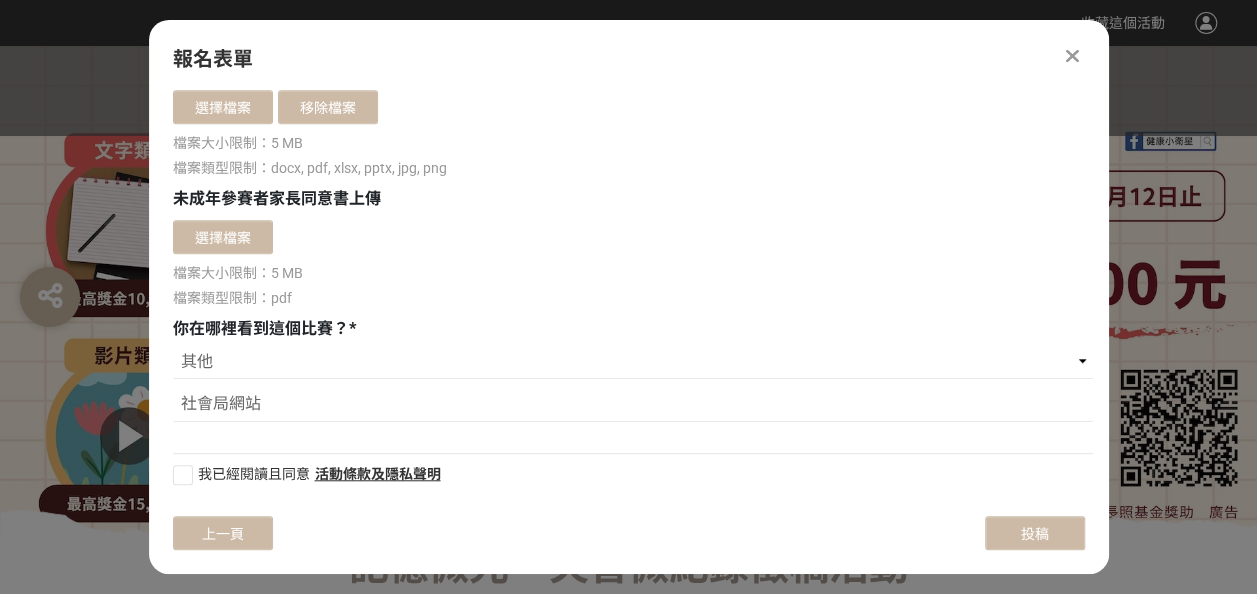 click on "我已經閱讀且同意" at bounding box center (254, 474) 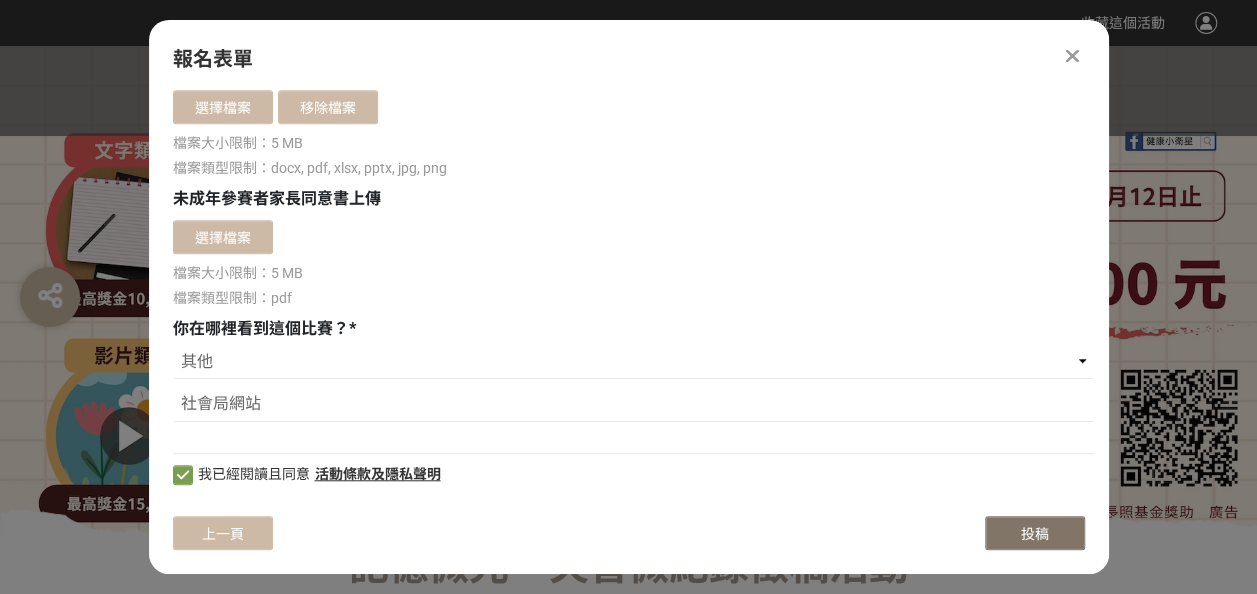 click on "投稿" at bounding box center (1035, 534) 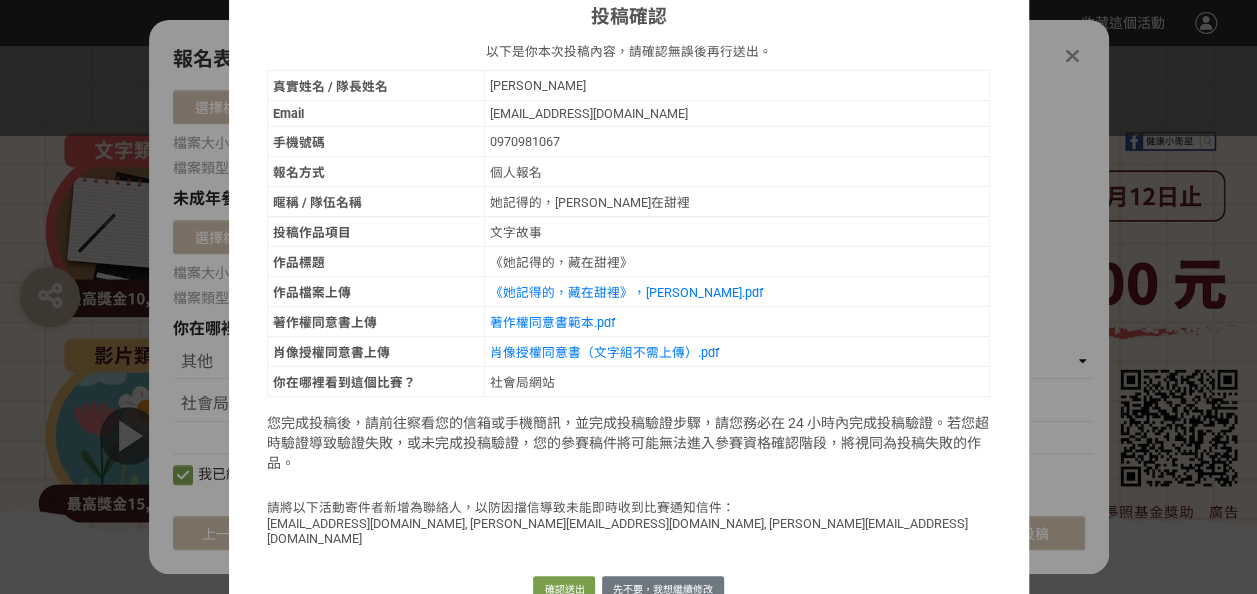 scroll, scrollTop: 101, scrollLeft: 0, axis: vertical 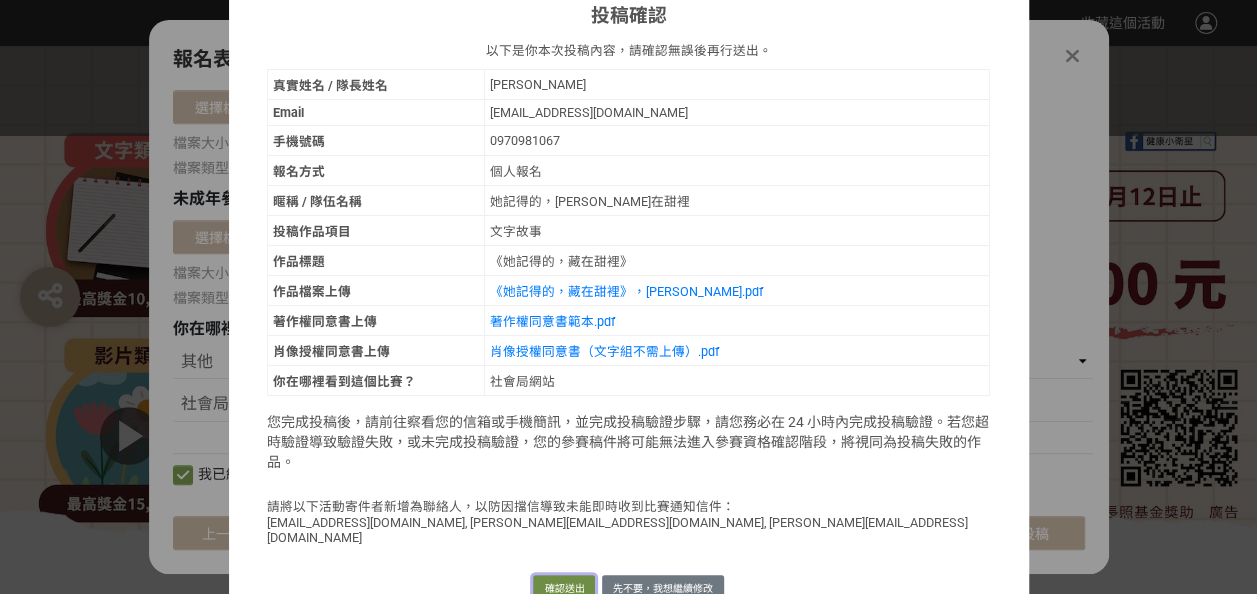 click on "確認送出" at bounding box center [564, 589] 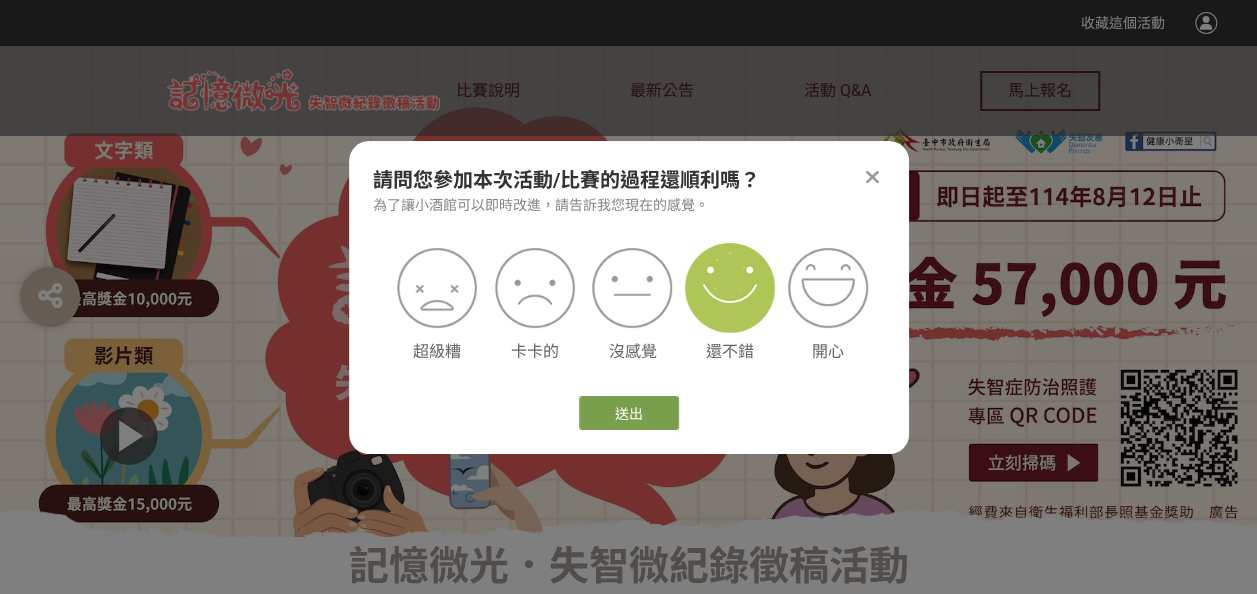 click at bounding box center (730, 288) 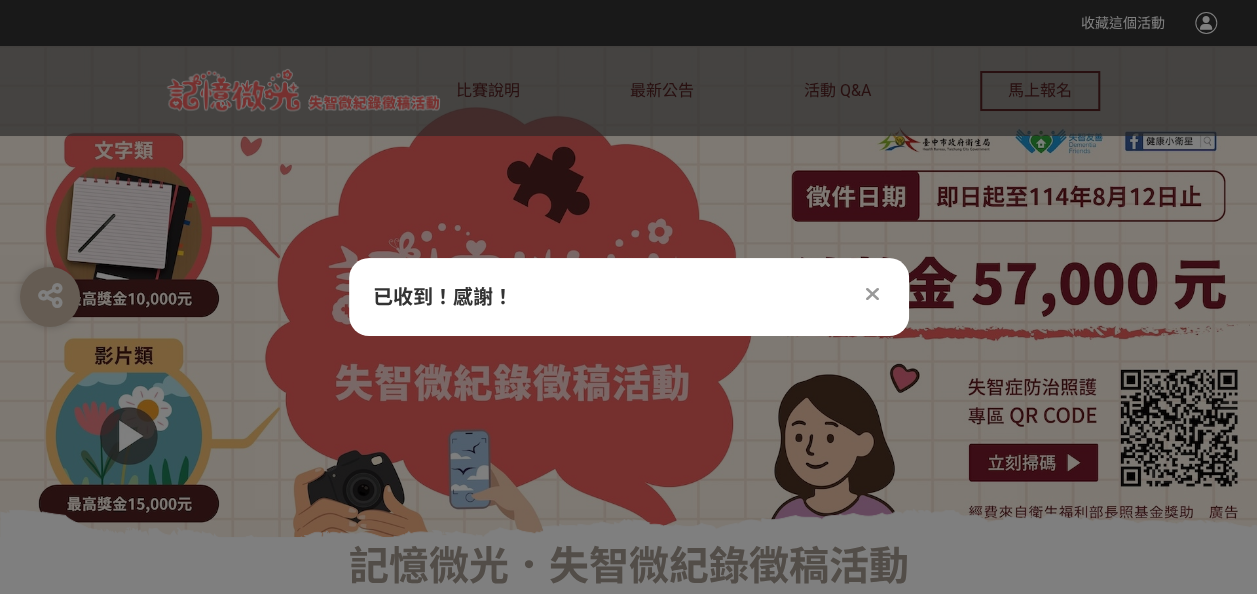 click at bounding box center [872, 294] 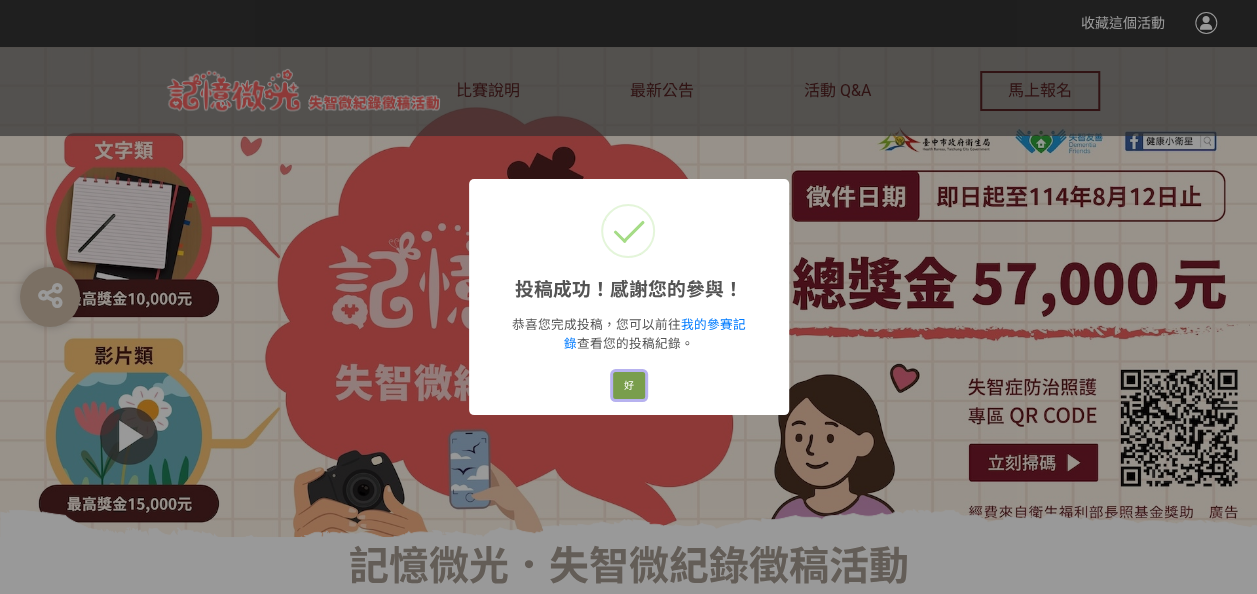 click on "好" at bounding box center (629, 386) 